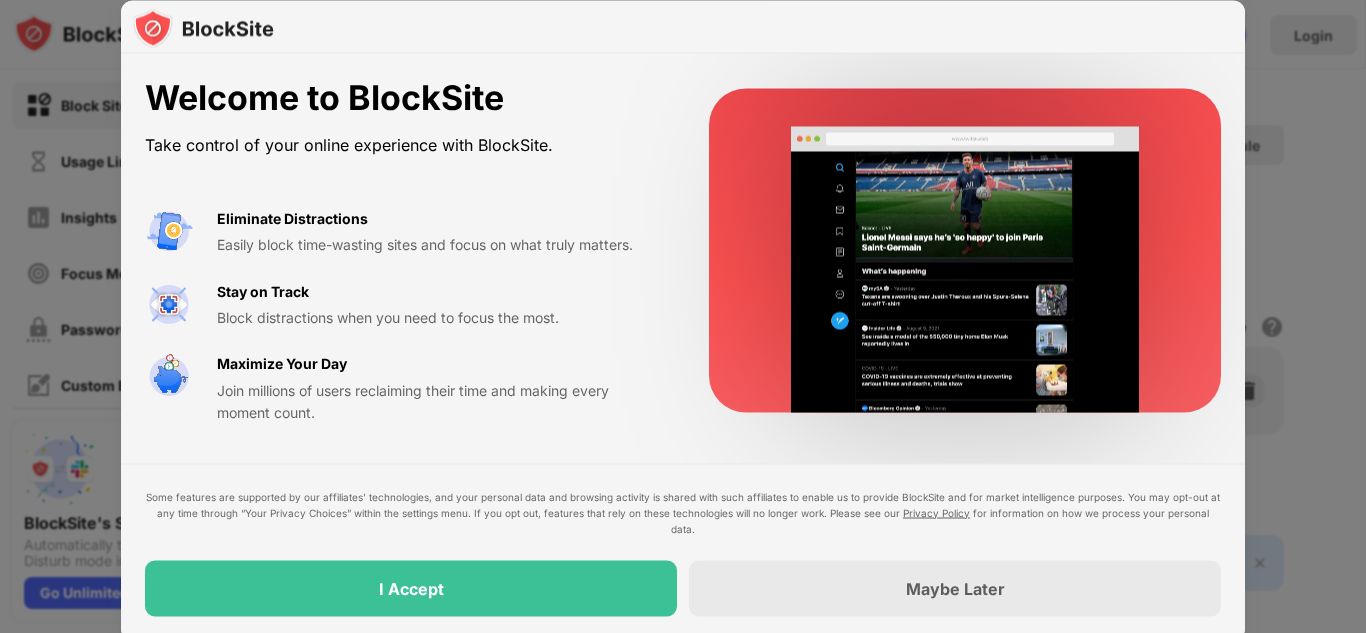 scroll, scrollTop: 0, scrollLeft: 0, axis: both 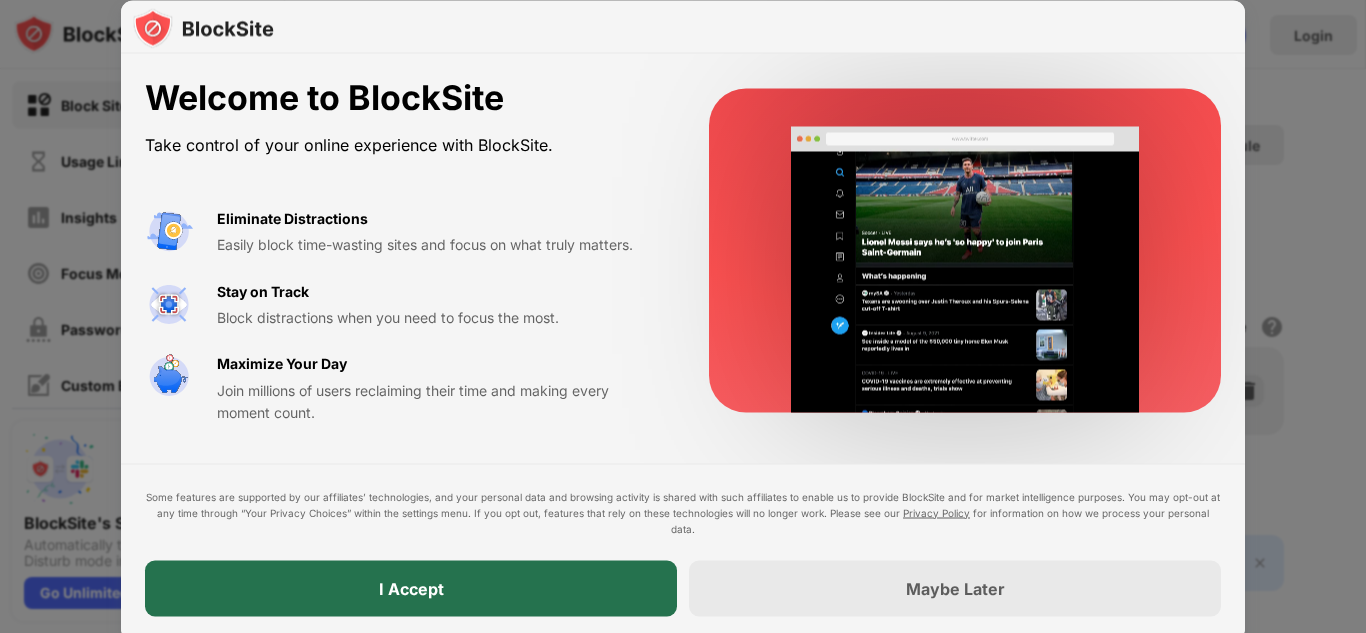 click on "I Accept" at bounding box center (411, 588) 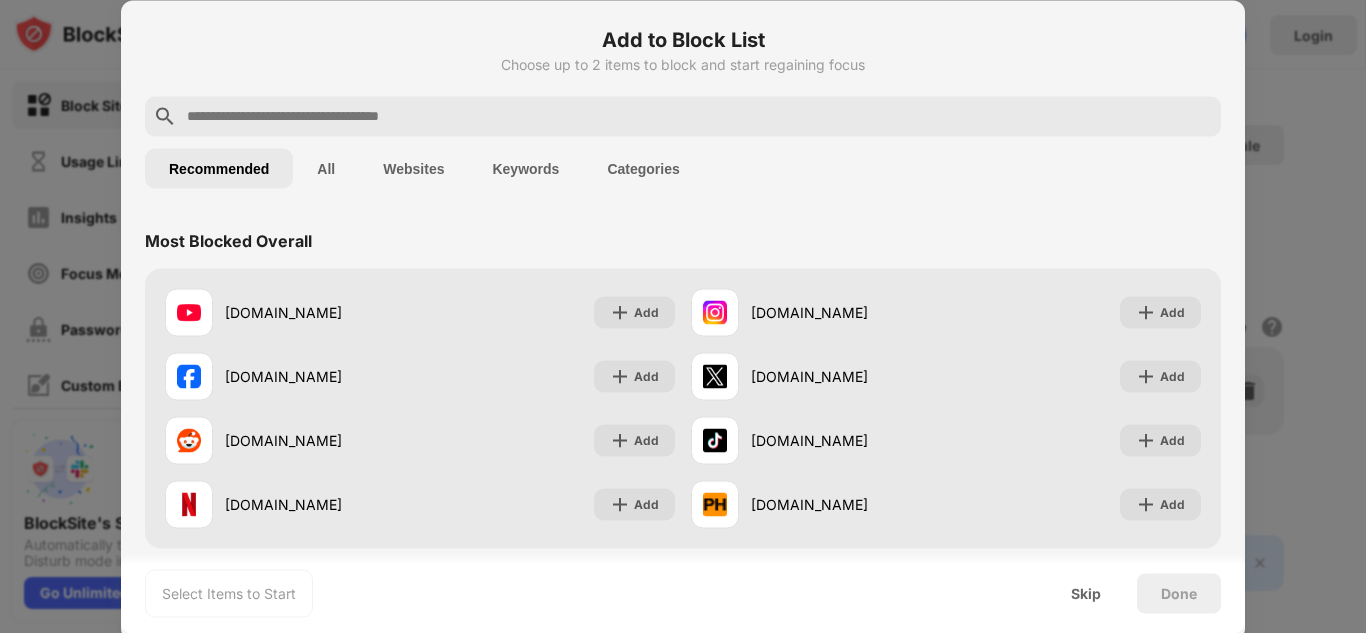 click on "All" at bounding box center (326, 168) 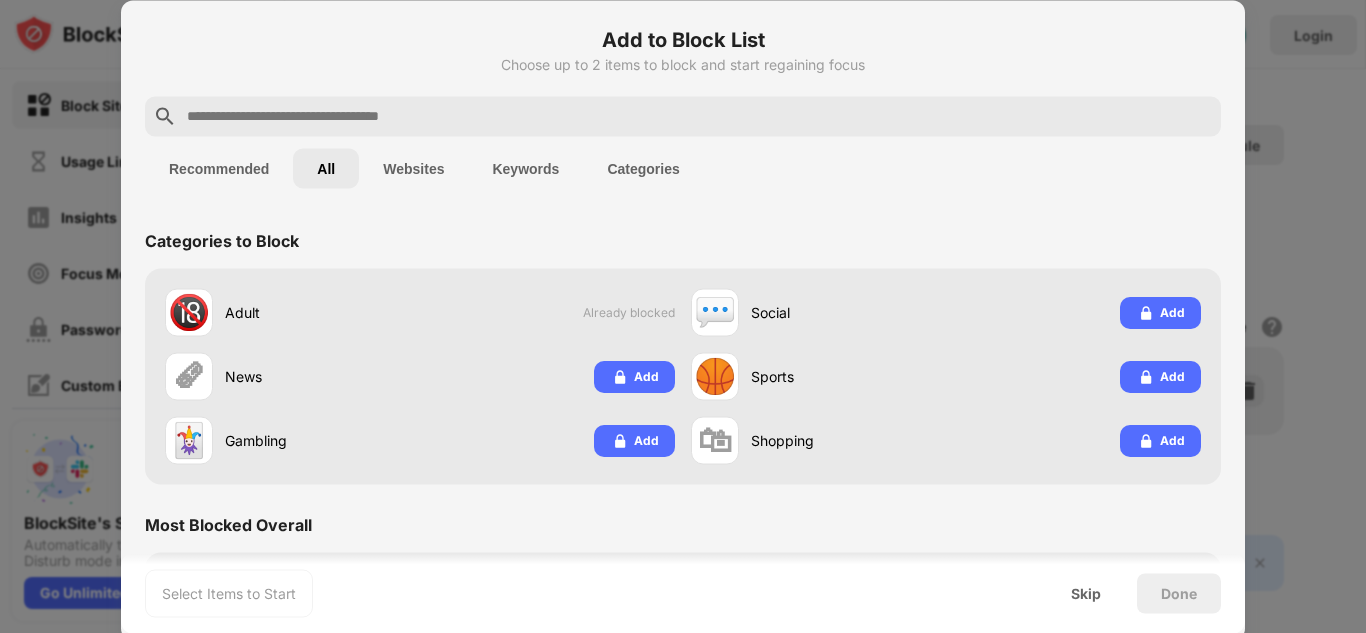 click on "Recommended" at bounding box center (219, 168) 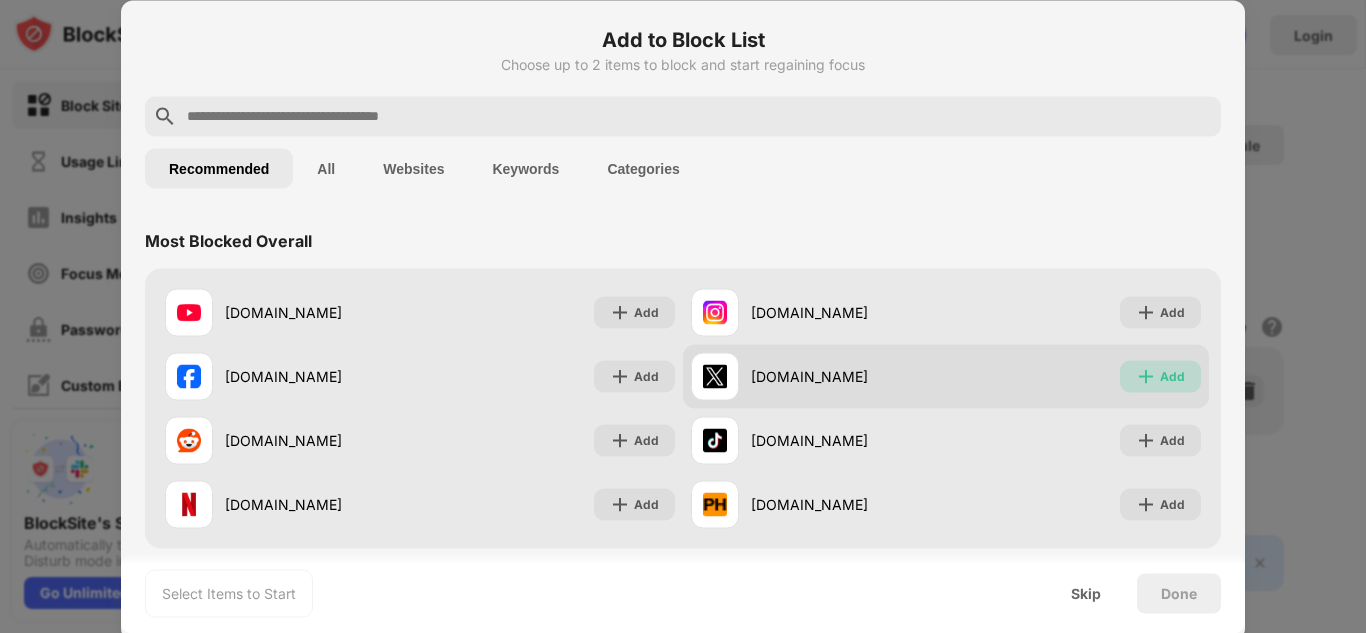 click on "Add" at bounding box center [1160, 376] 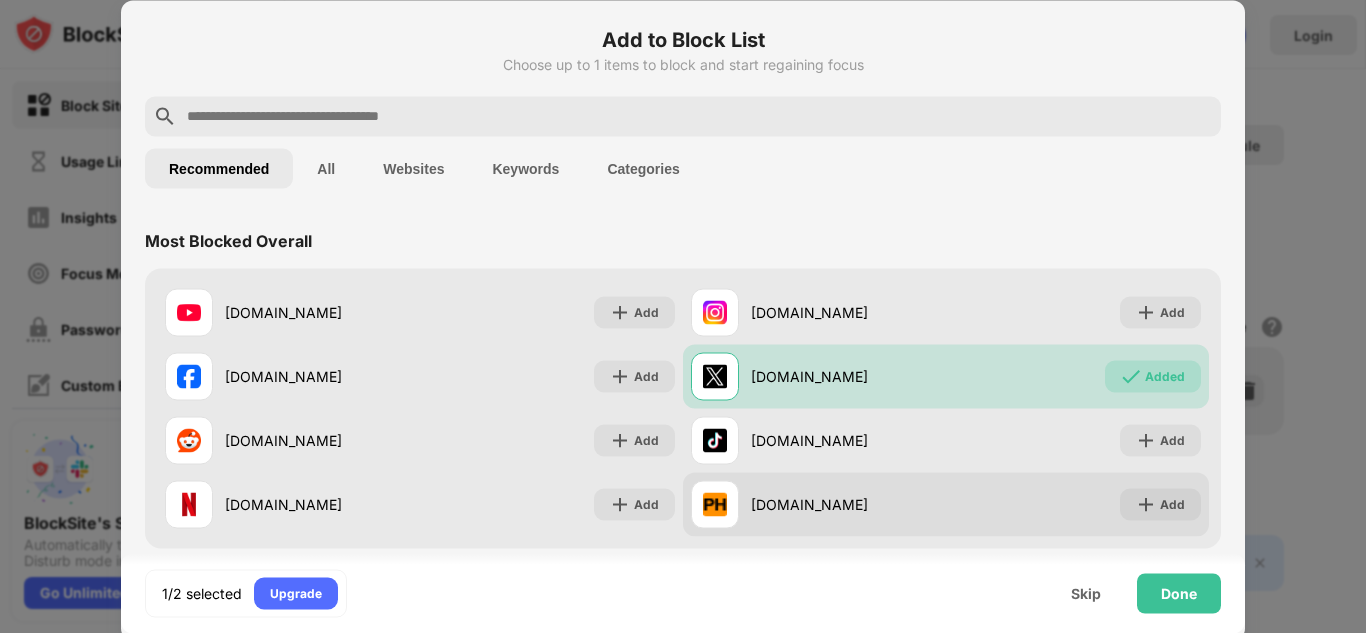 click on "[DOMAIN_NAME] Add" at bounding box center [946, 504] 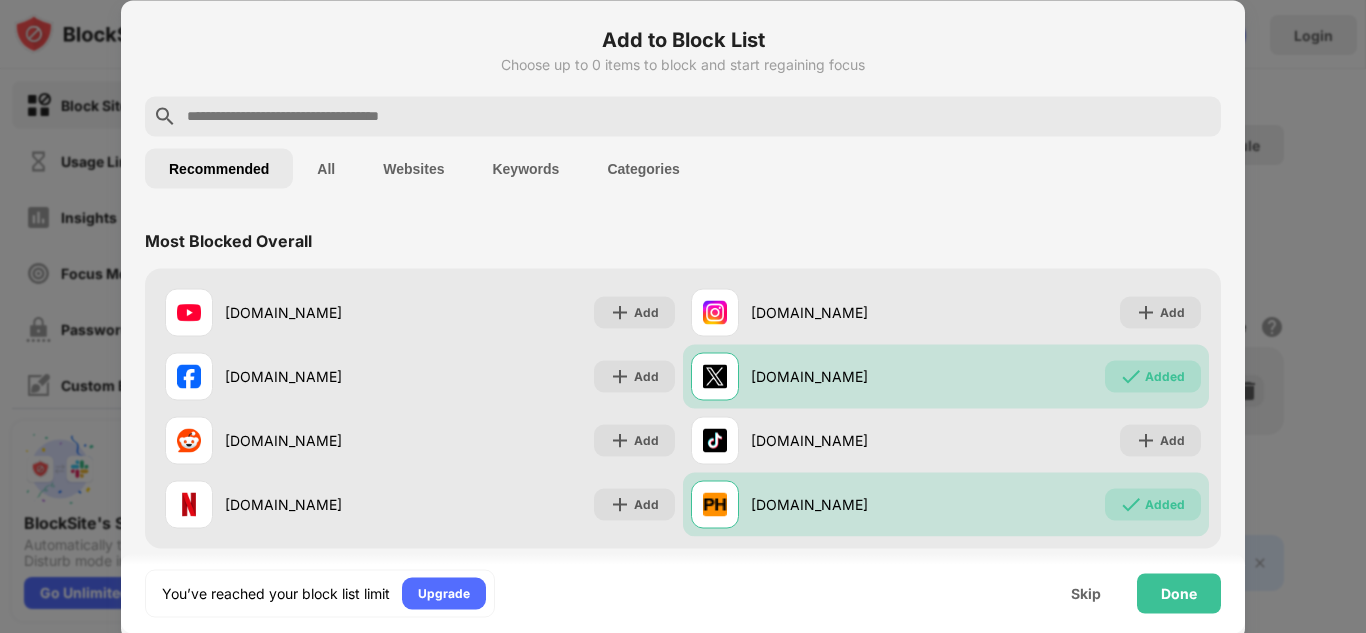 scroll, scrollTop: 195, scrollLeft: 0, axis: vertical 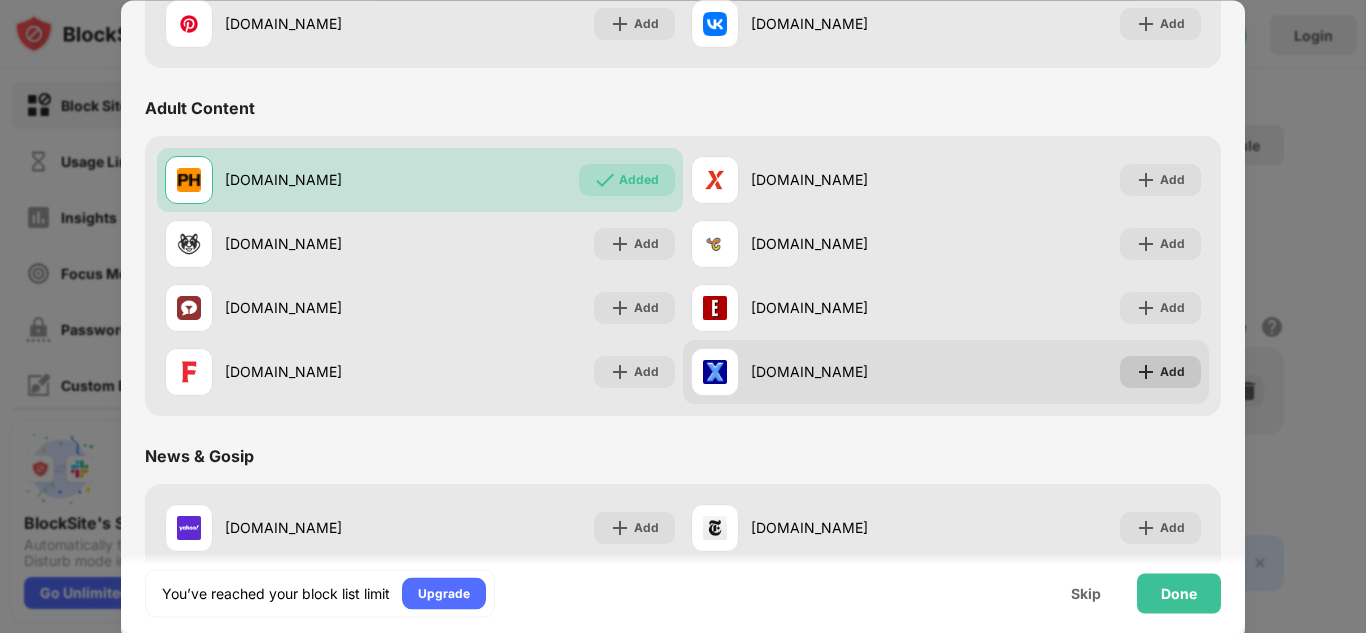 click on "Add" at bounding box center (1160, 372) 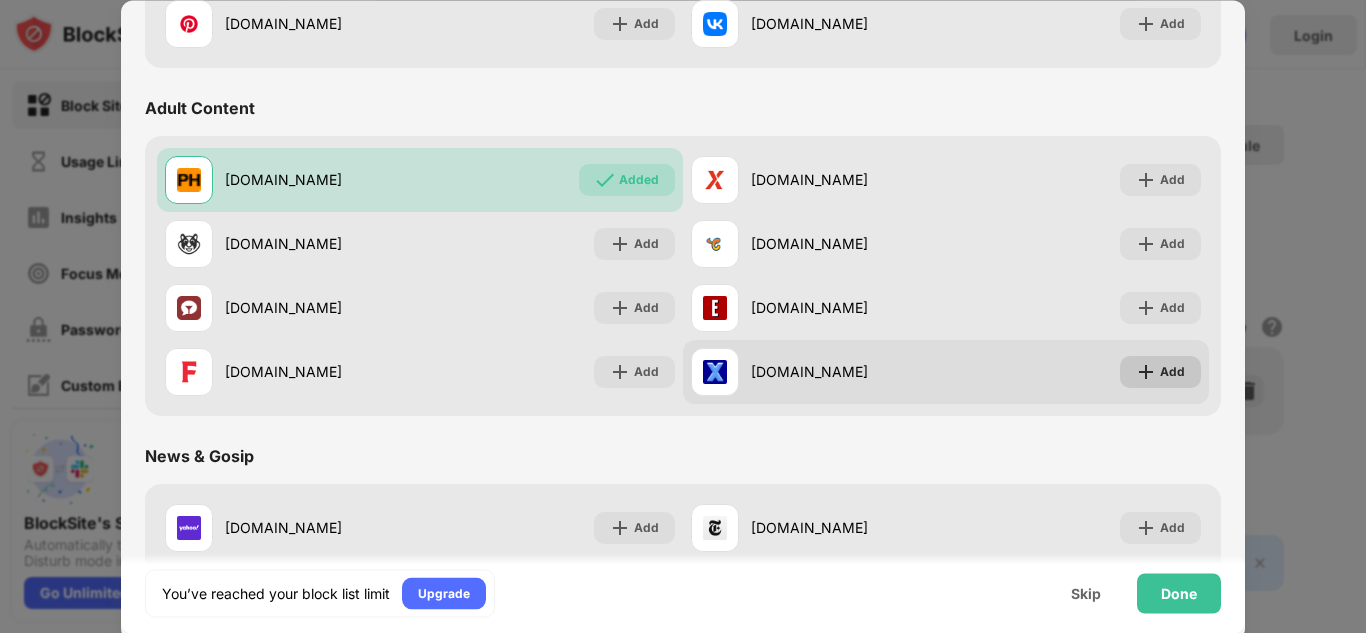 click on "Add" at bounding box center [1172, 372] 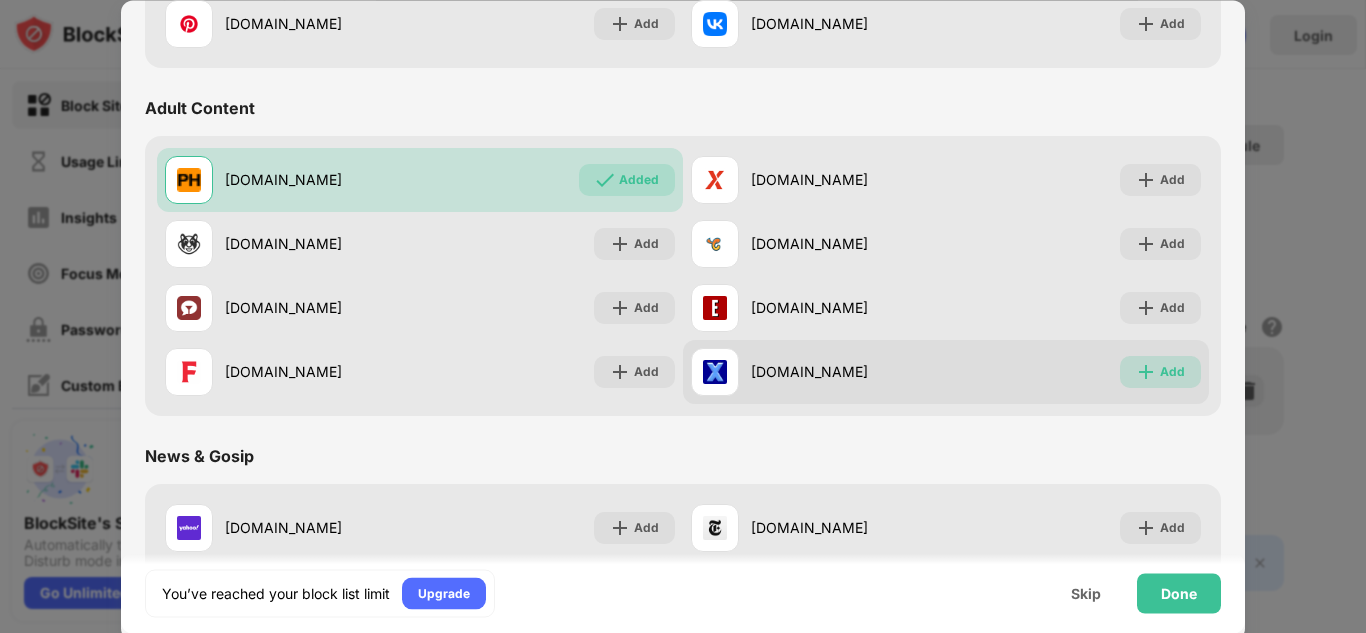 click on "Add" at bounding box center [1172, 372] 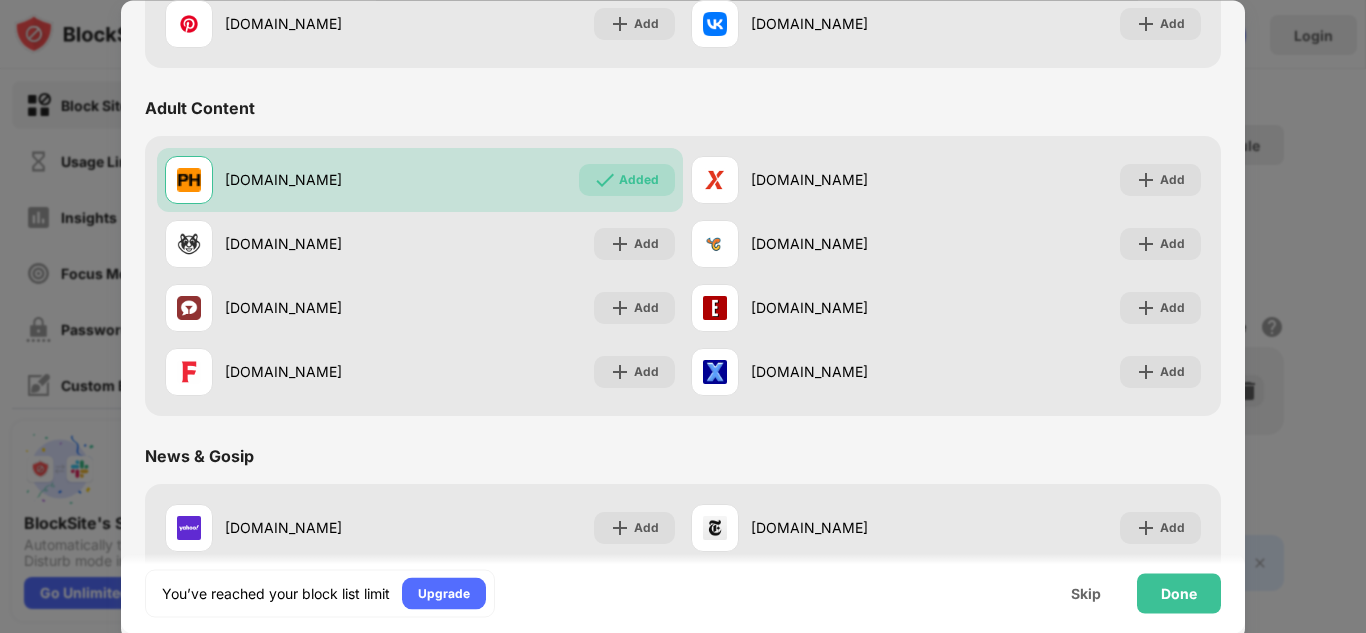 click at bounding box center [683, 316] 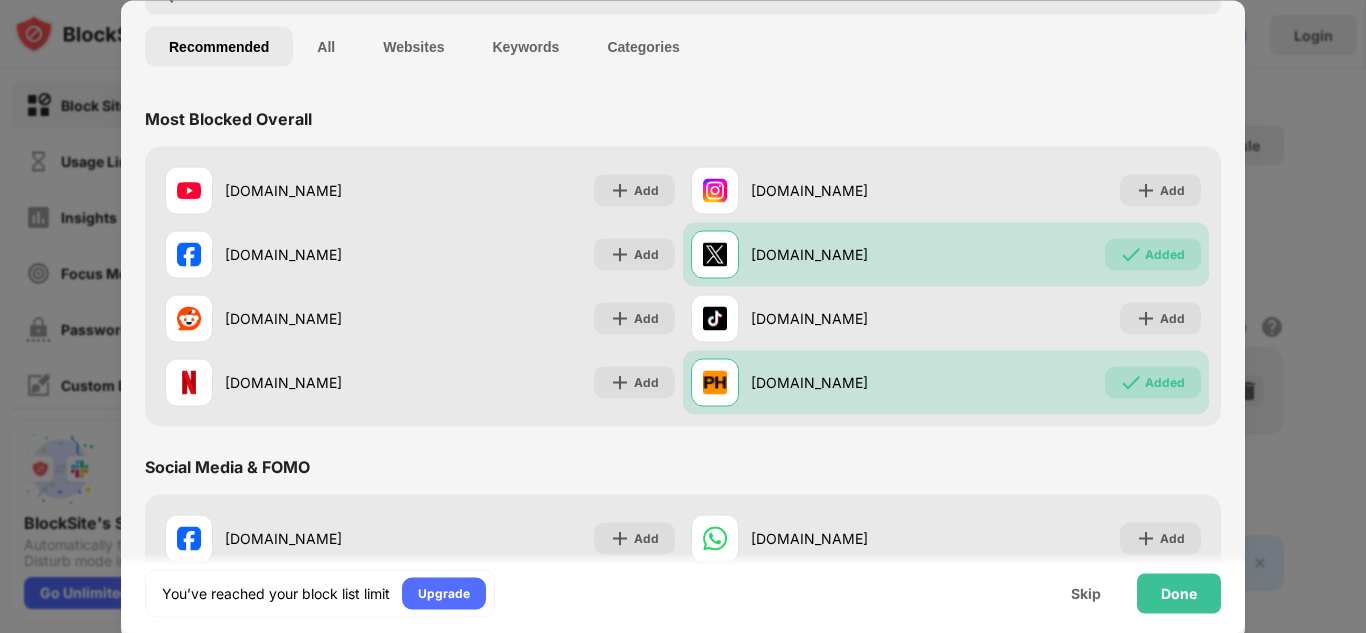 scroll, scrollTop: 86, scrollLeft: 0, axis: vertical 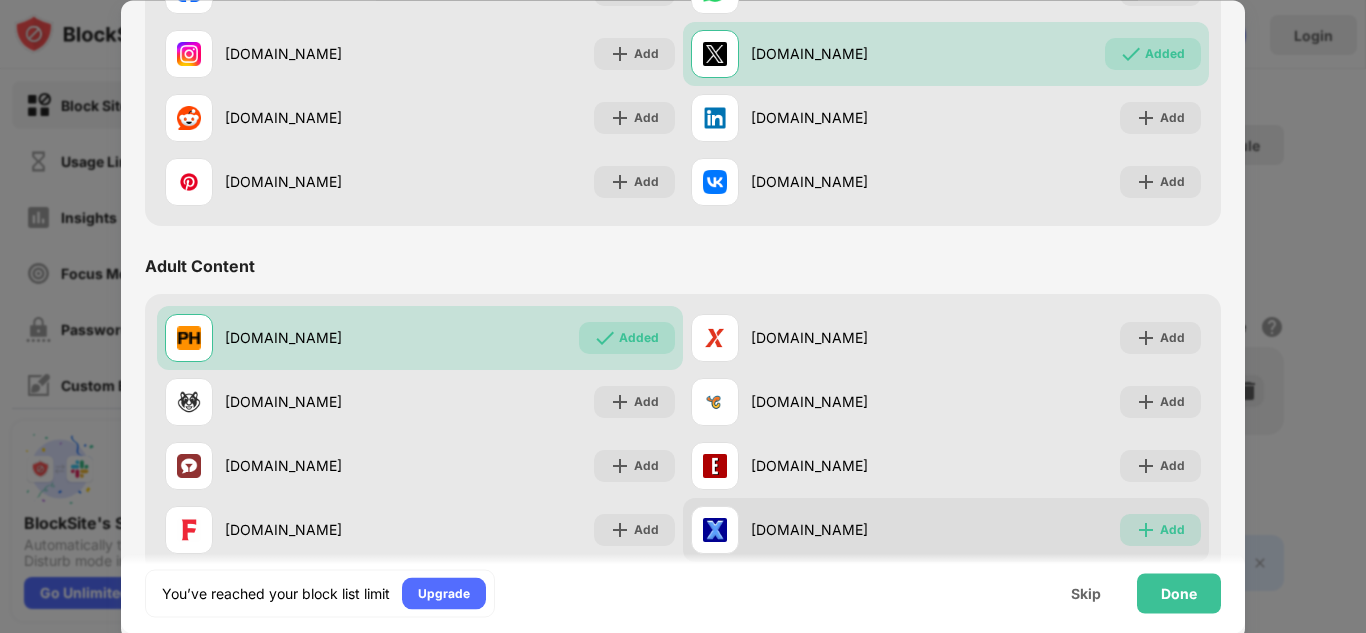 click on "Add" at bounding box center (1160, 530) 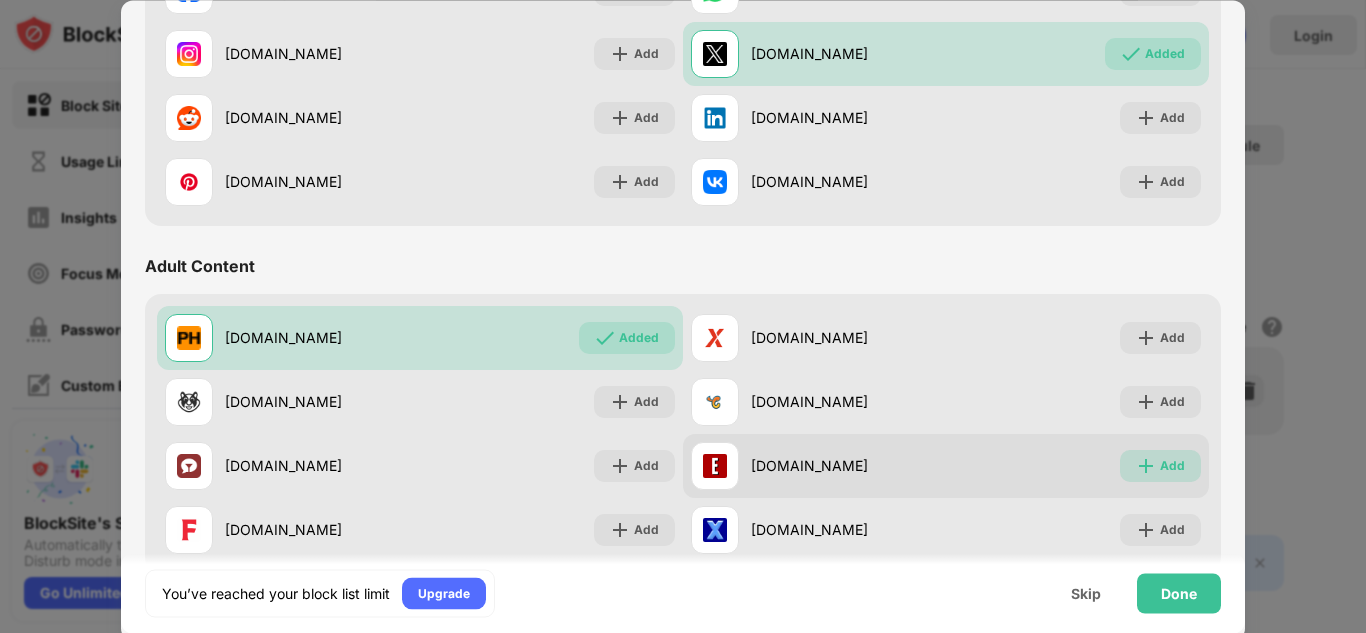 click on "Add" at bounding box center [1172, 466] 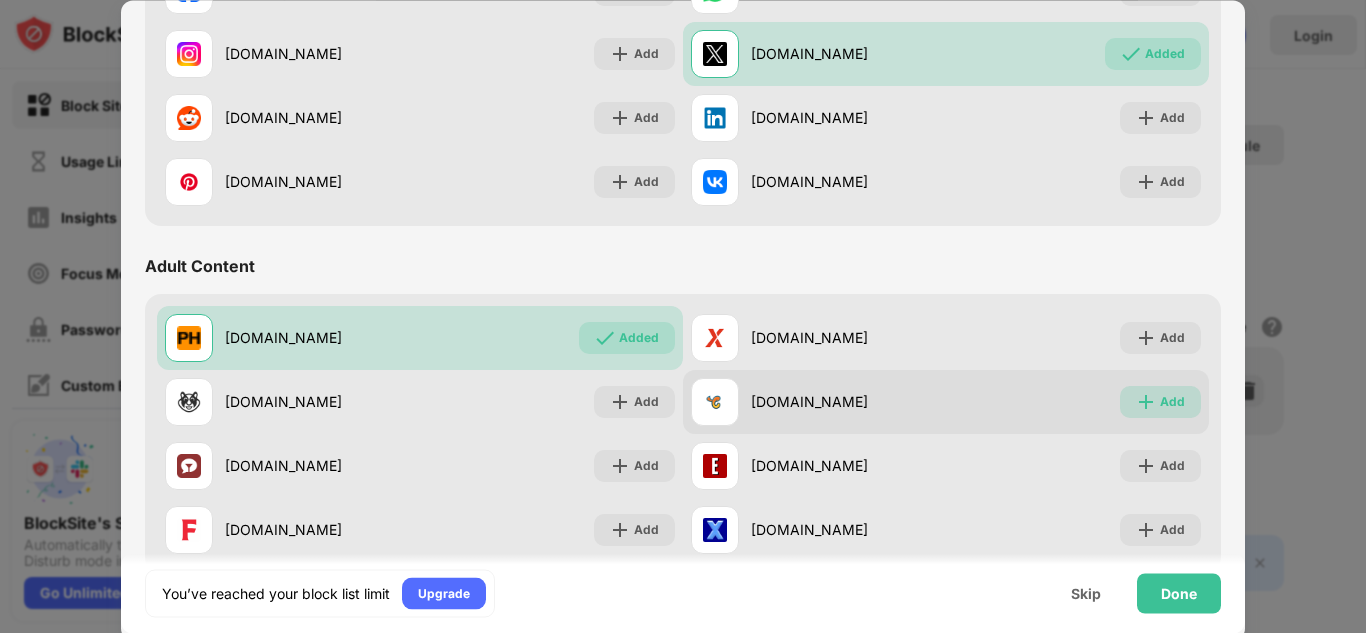 click on "Add" at bounding box center (1172, 402) 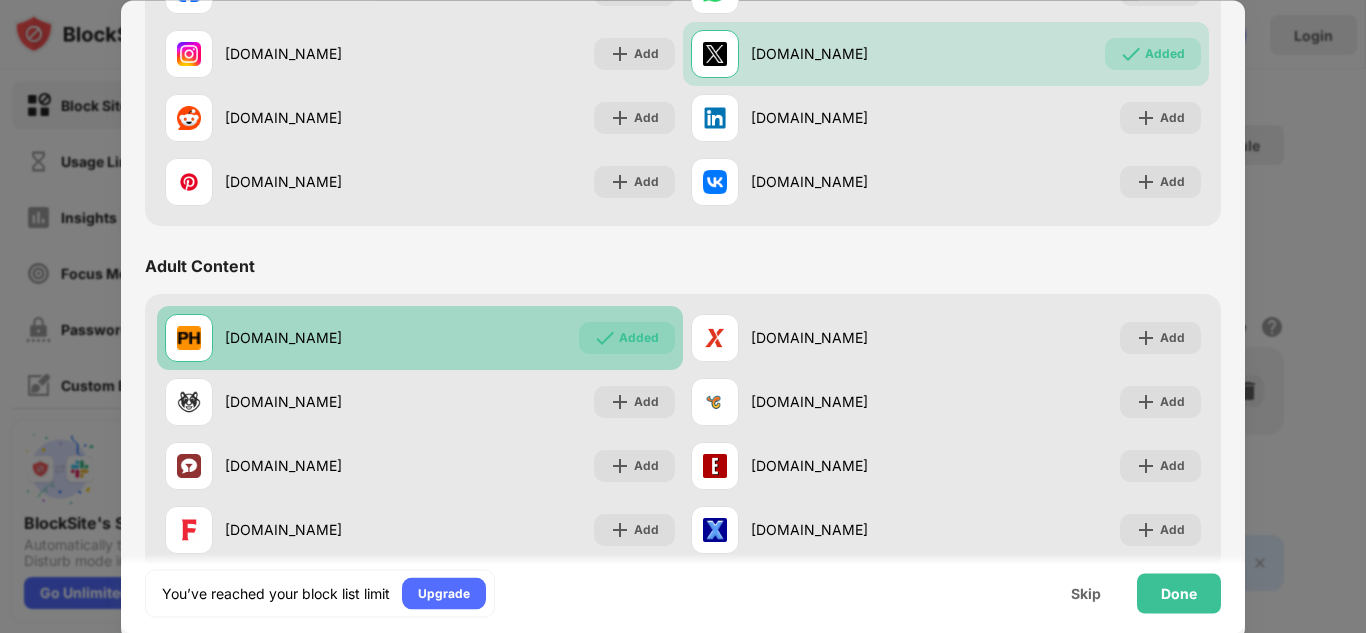 click on "Added" at bounding box center [627, 338] 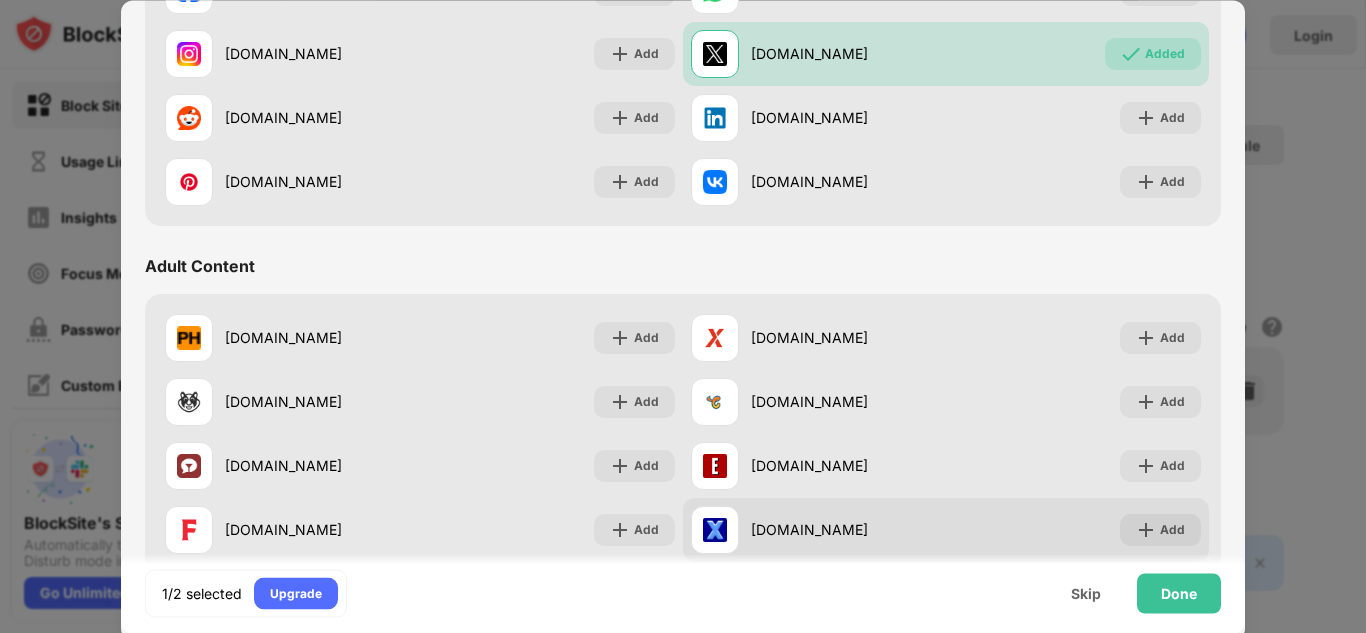 click on "[DOMAIN_NAME] Add" at bounding box center (946, 530) 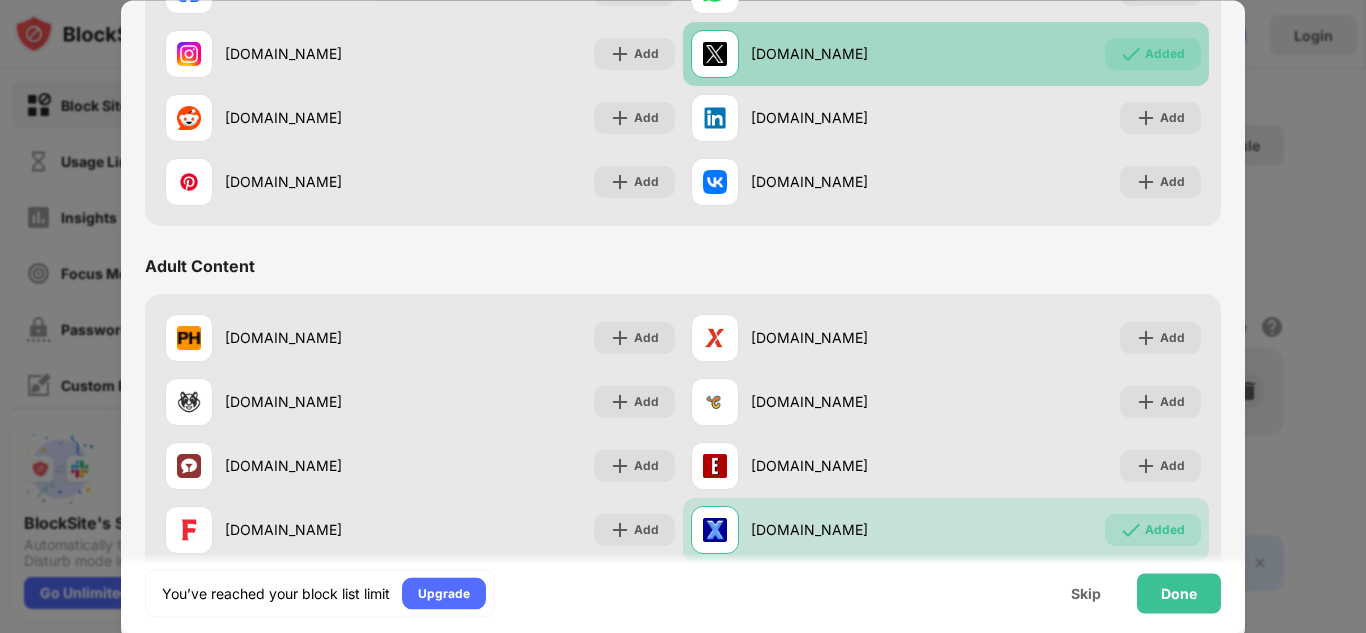 click on "Added" at bounding box center (1165, 54) 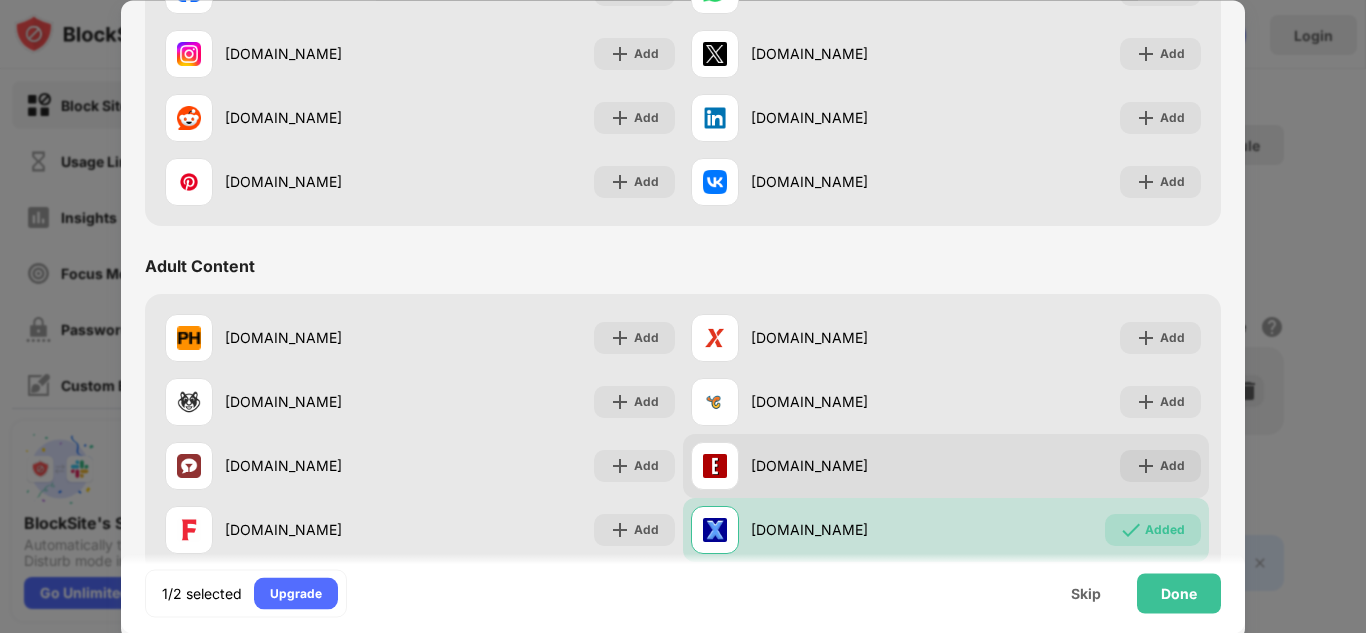 click on "[DOMAIN_NAME] Add" at bounding box center (946, 466) 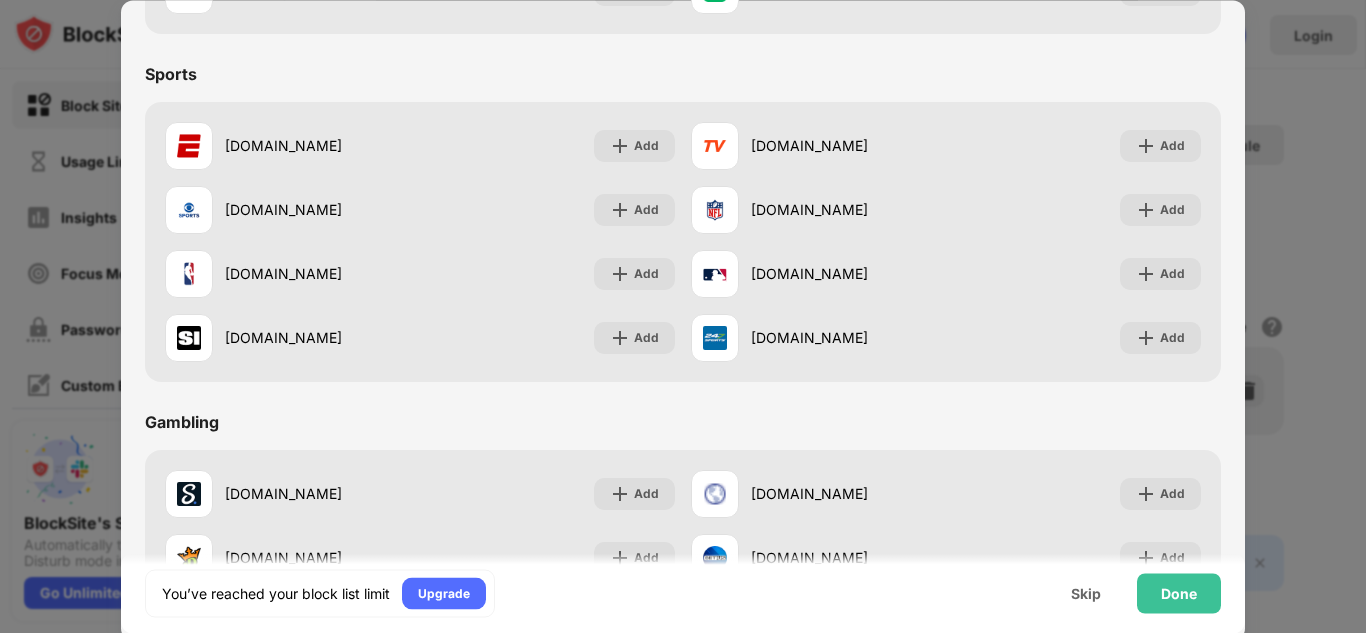scroll, scrollTop: 1561, scrollLeft: 0, axis: vertical 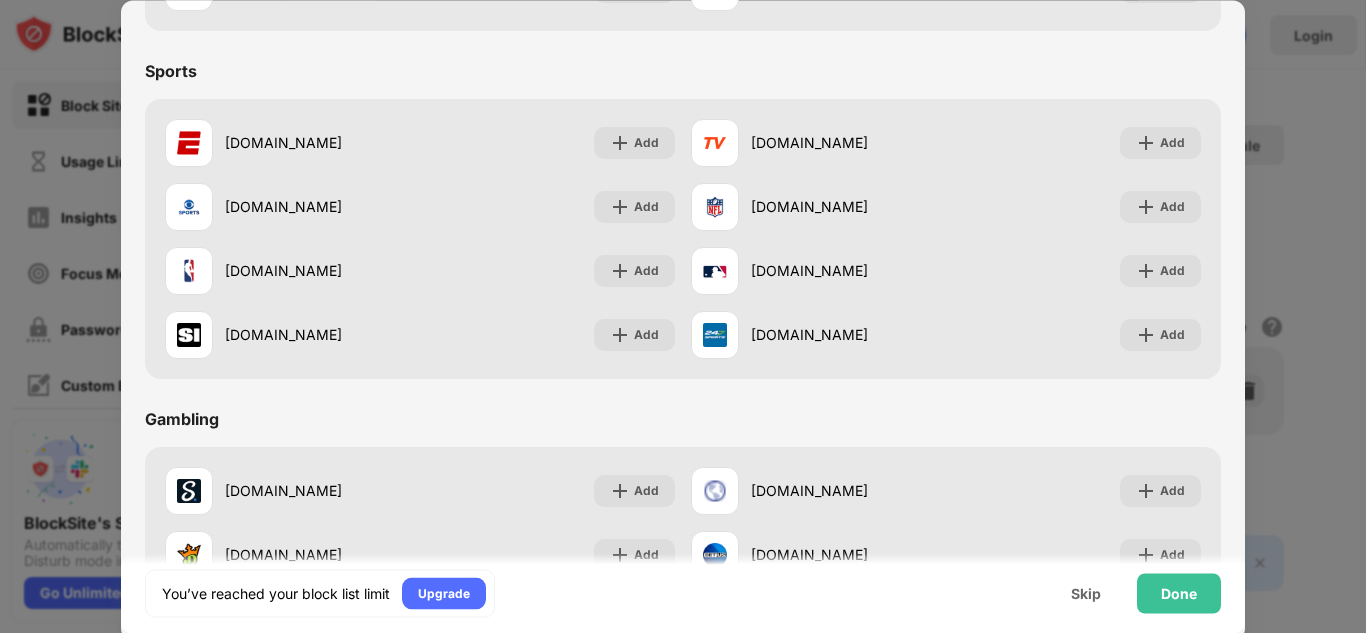 click on "You’ve reached your block list limit Upgrade Skip Done" at bounding box center (683, 593) 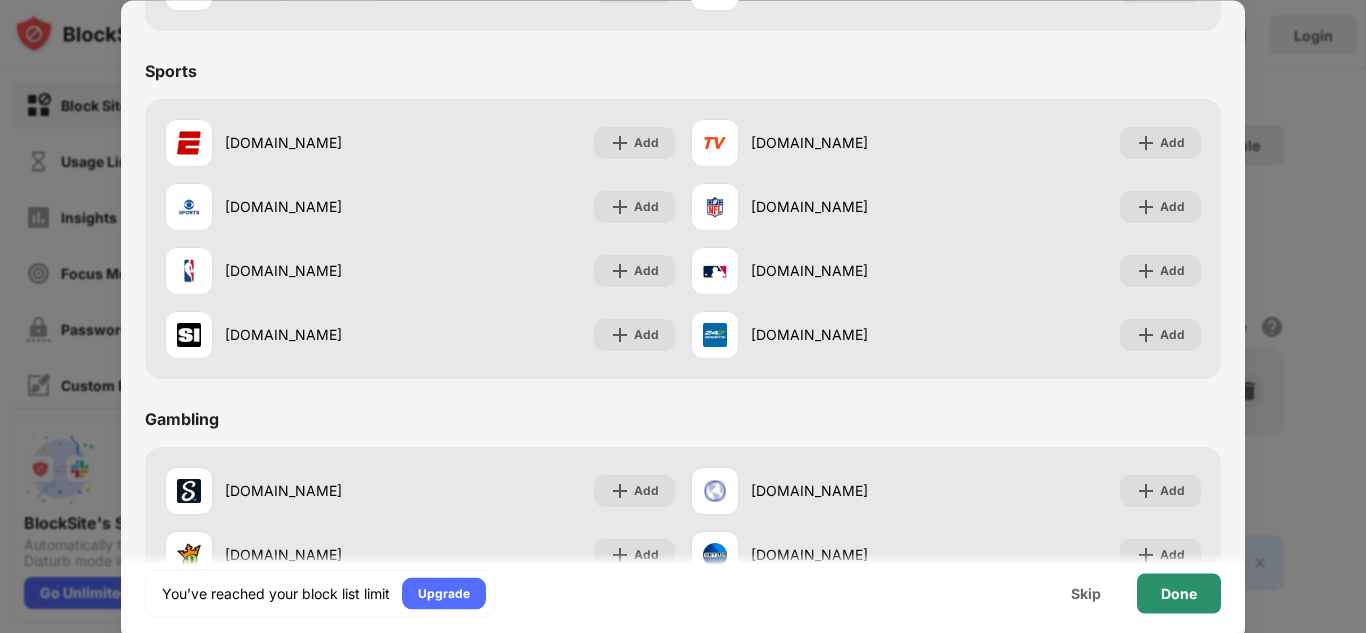 click on "Done" at bounding box center (1179, 593) 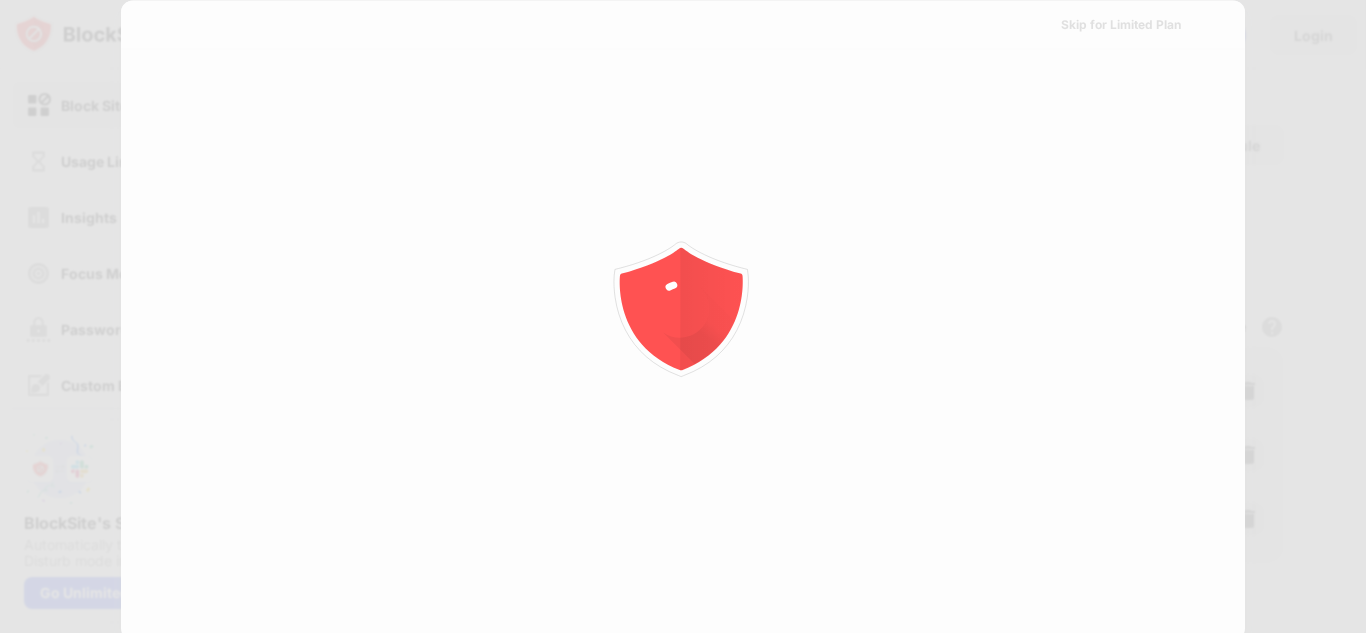 scroll, scrollTop: 0, scrollLeft: 0, axis: both 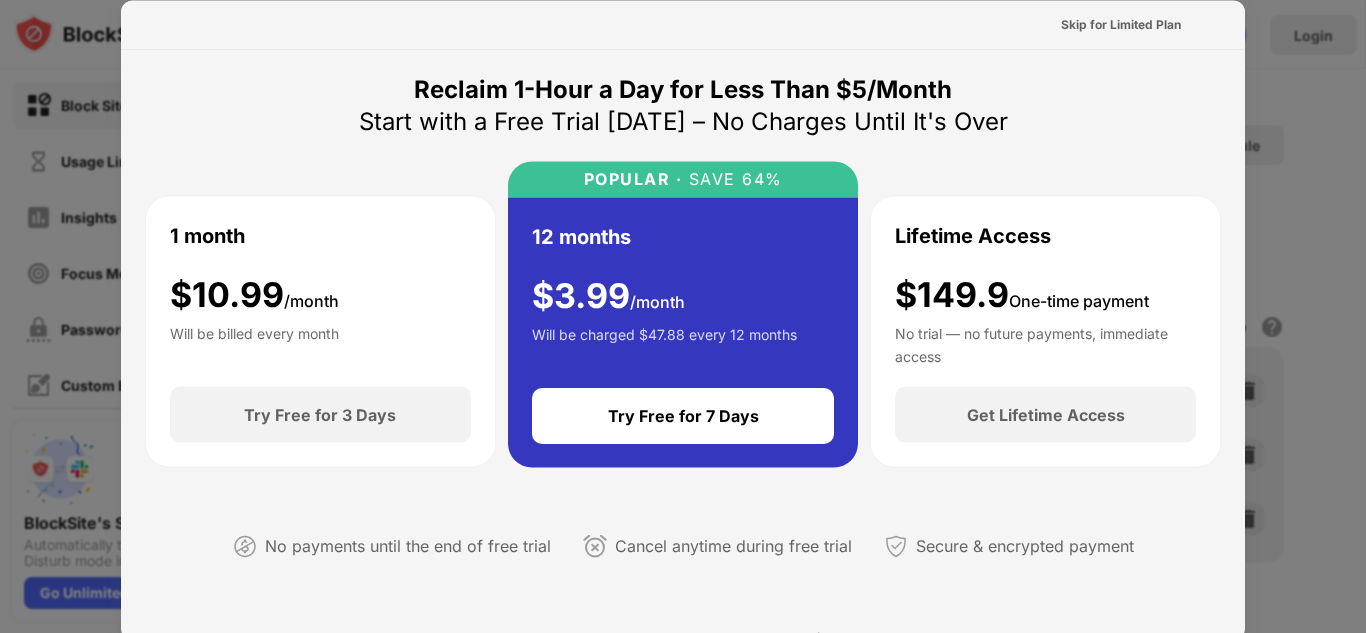 drag, startPoint x: 1248, startPoint y: 110, endPoint x: 1246, endPoint y: 128, distance: 18.110771 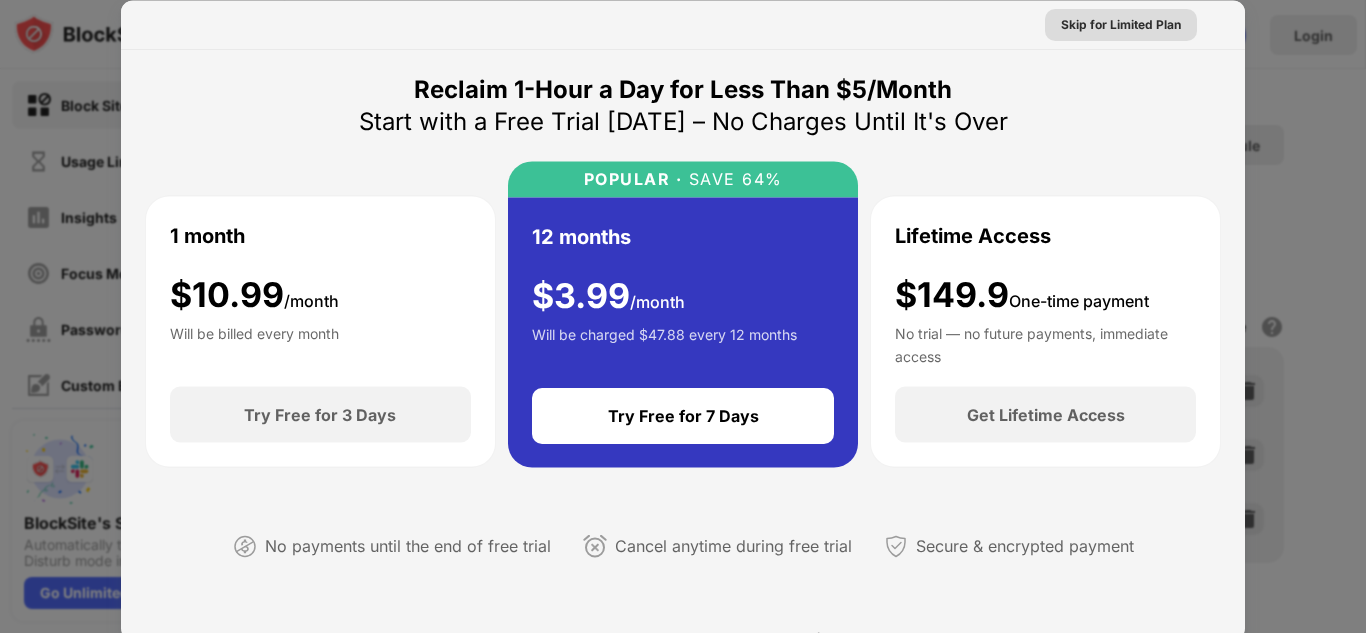 click on "Skip for Limited Plan" at bounding box center (1121, 24) 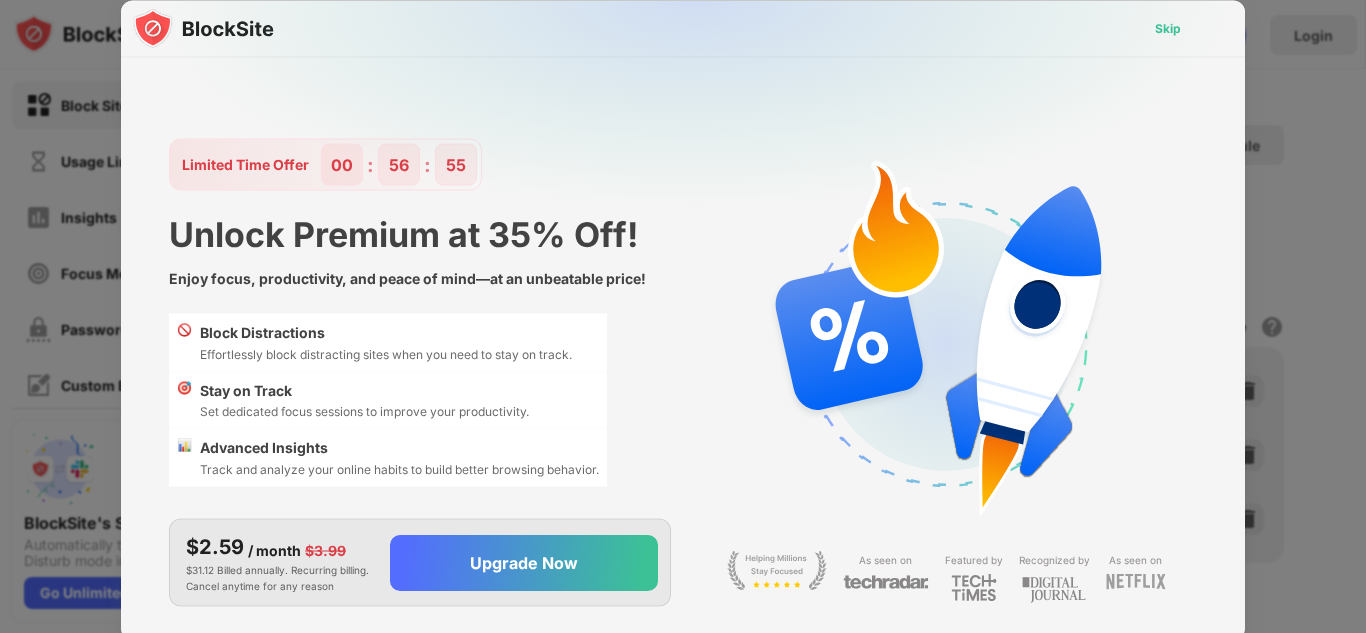 click on "Skip" at bounding box center [1168, 28] 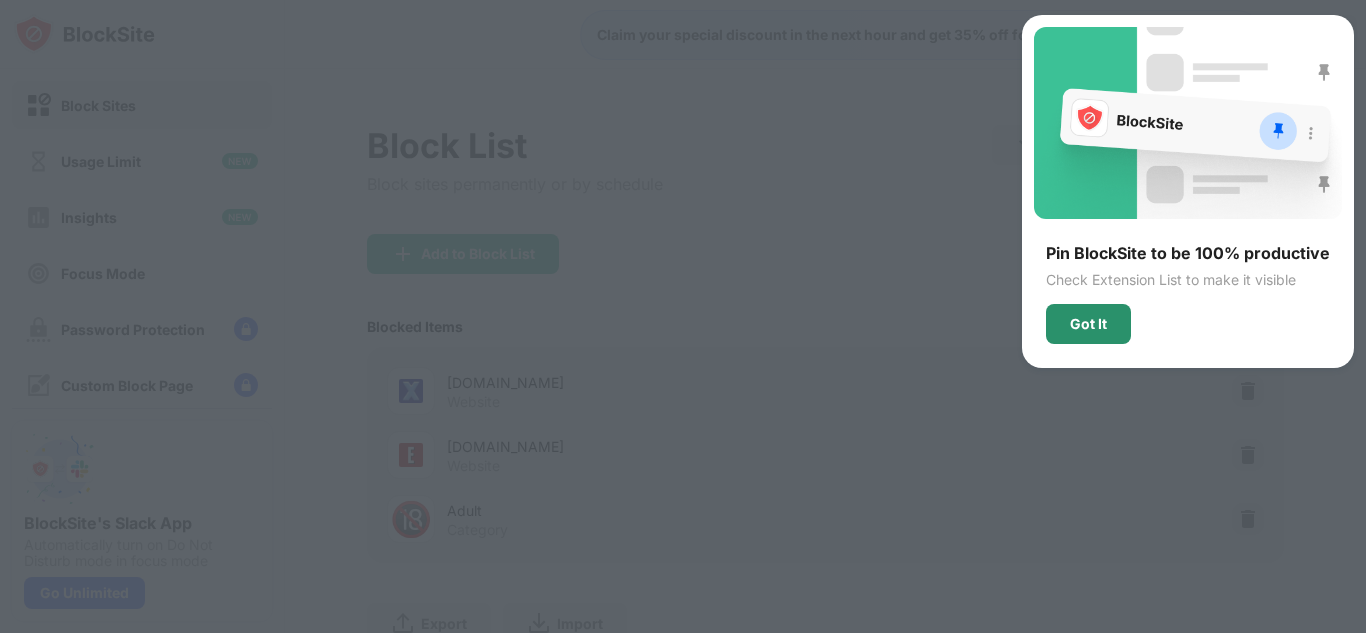 click on "Got It" at bounding box center (1088, 324) 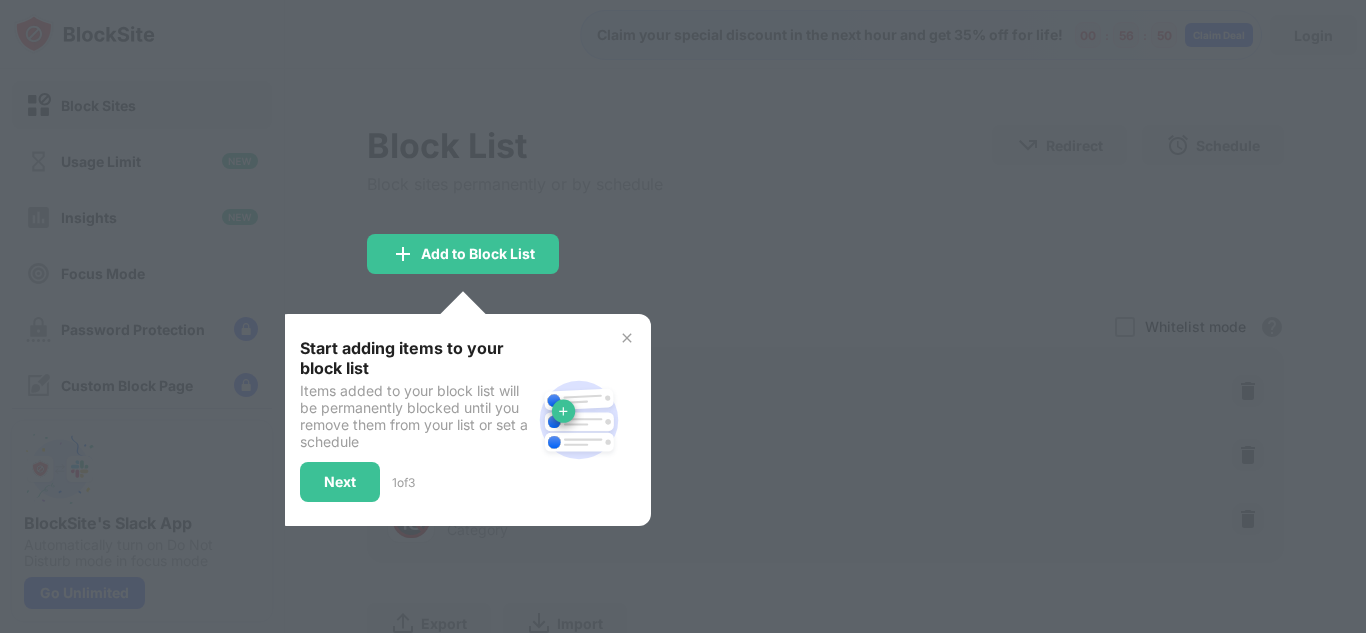 click at bounding box center (683, 316) 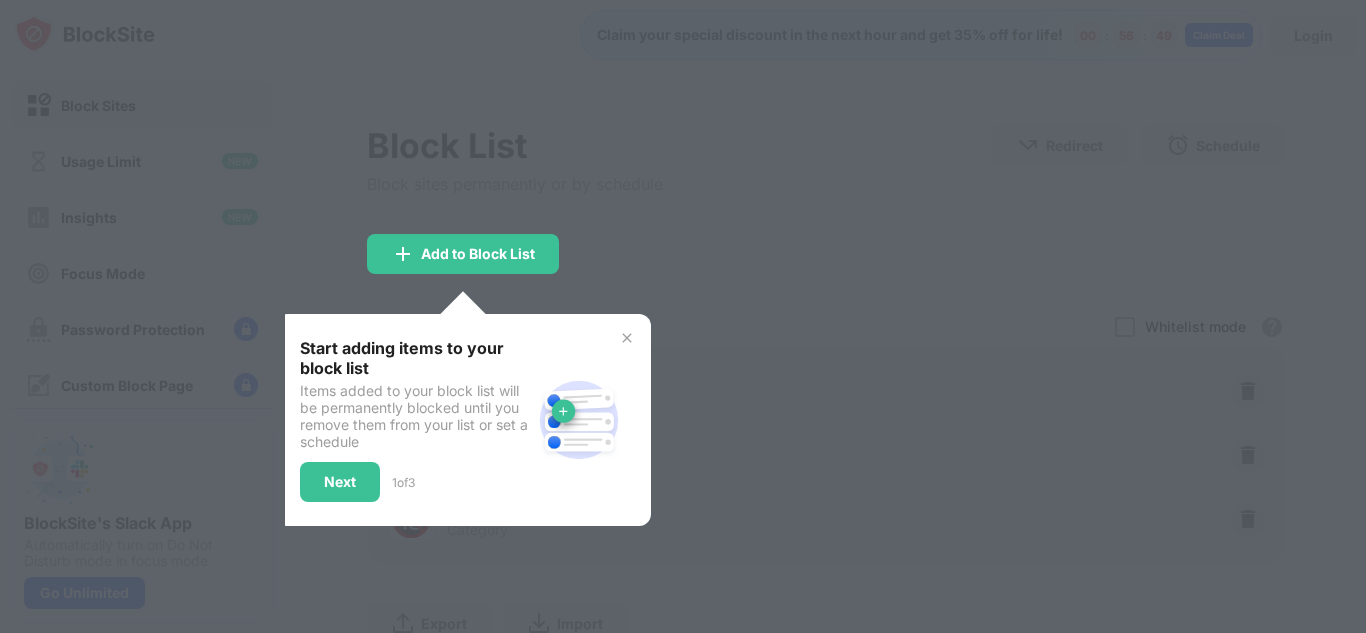 click at bounding box center (683, 316) 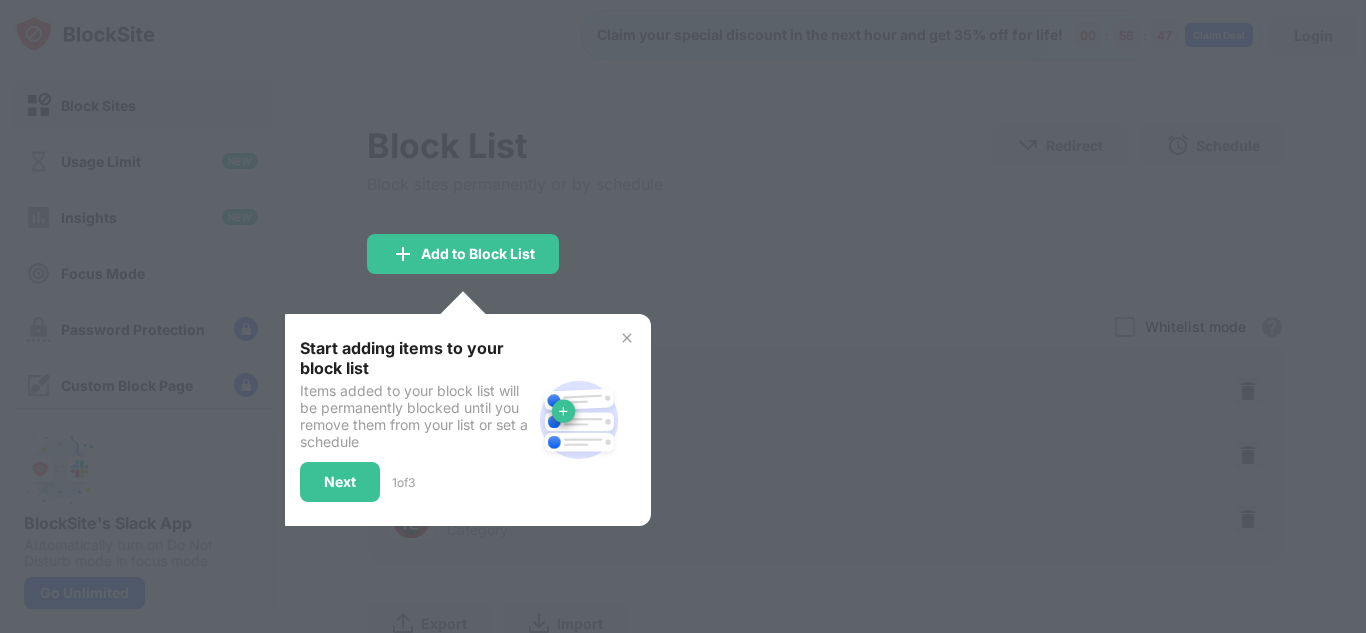 click on "Start adding items to your block list Items added to your block list will be permanently blocked until you remove them from your list or set a schedule Next 1  of  3" at bounding box center [463, 420] 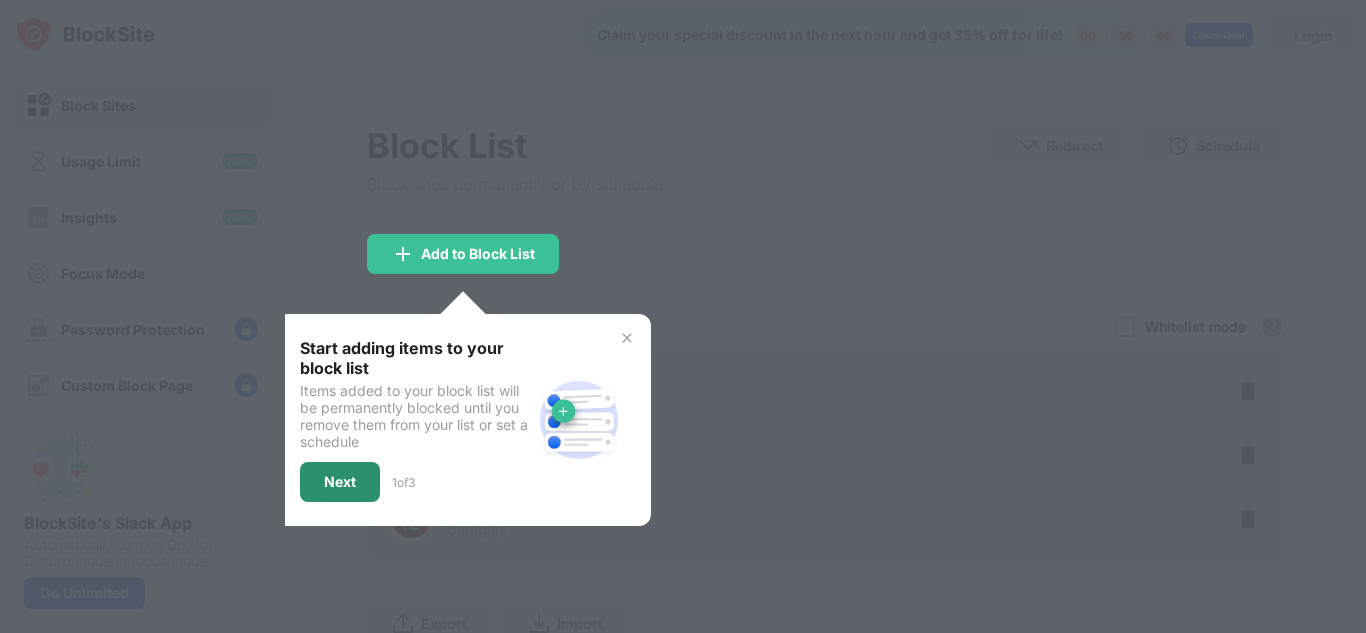 click on "Next" at bounding box center (340, 482) 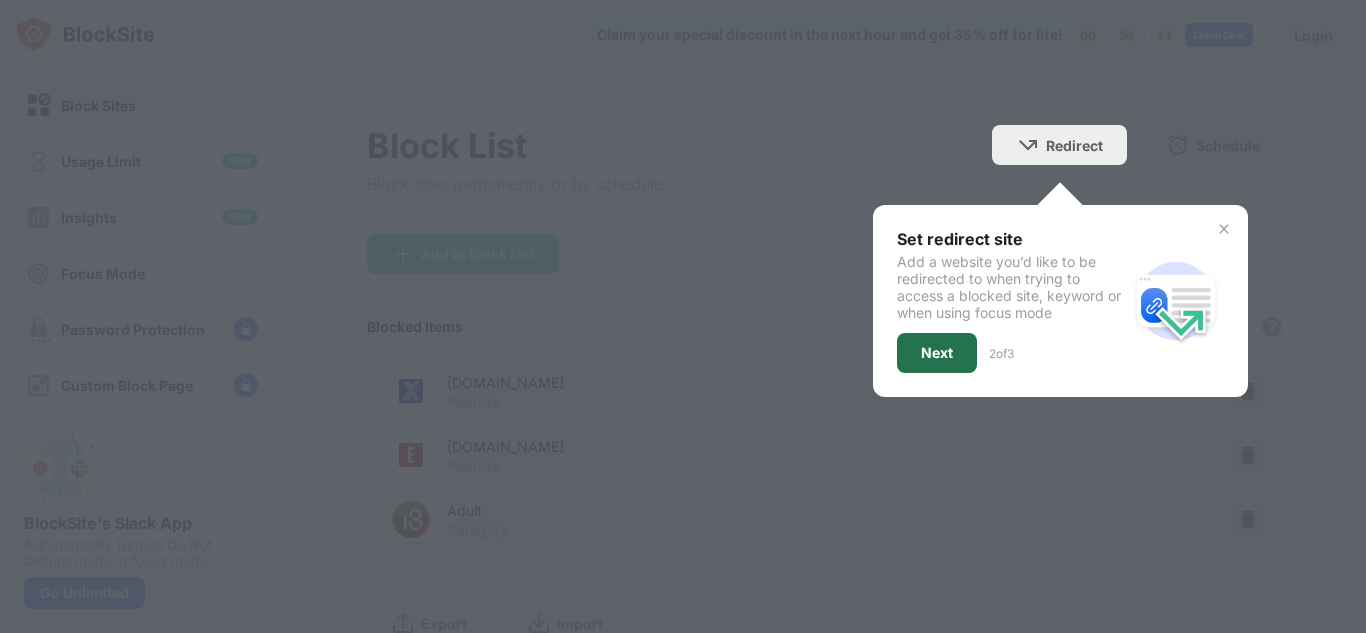 click on "Next" at bounding box center [937, 353] 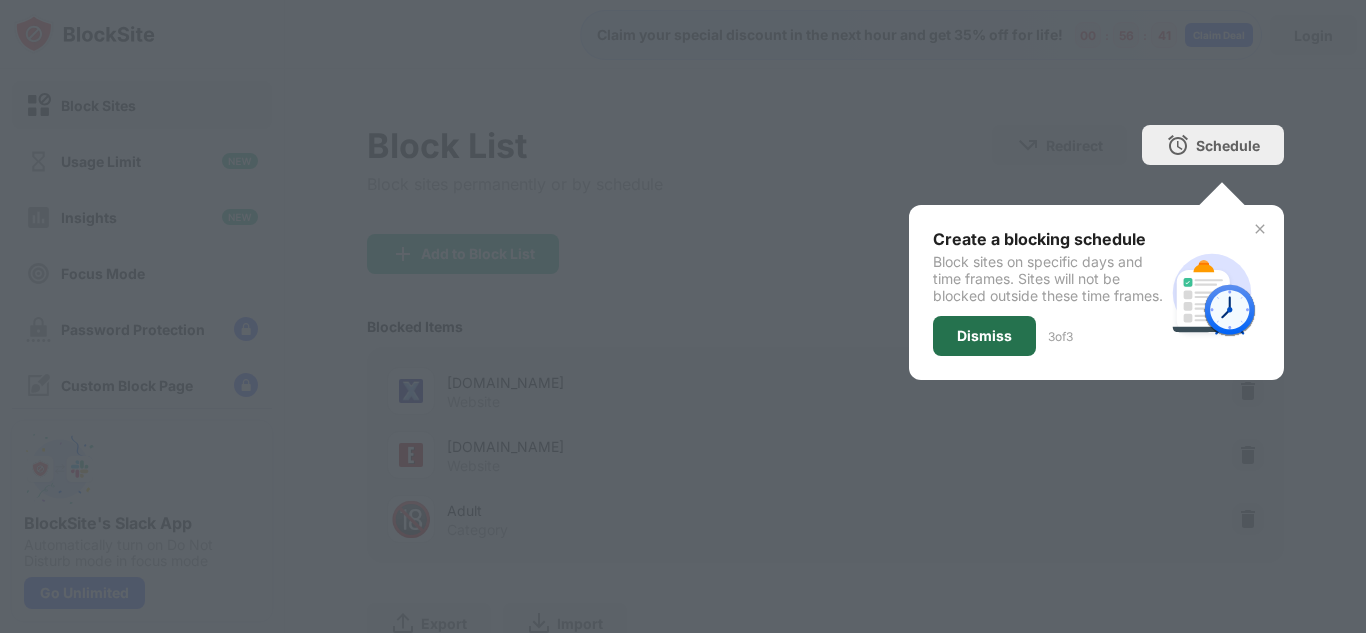 click on "Dismiss" at bounding box center (984, 336) 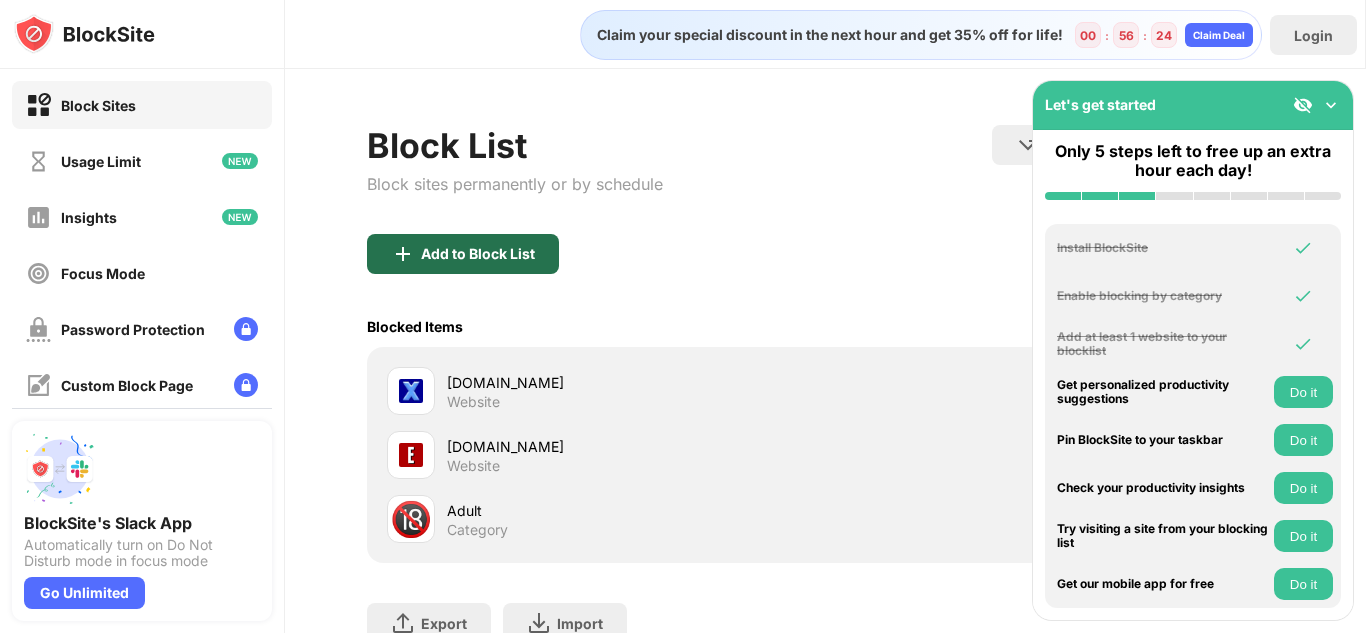 click on "Add to Block List" at bounding box center [463, 254] 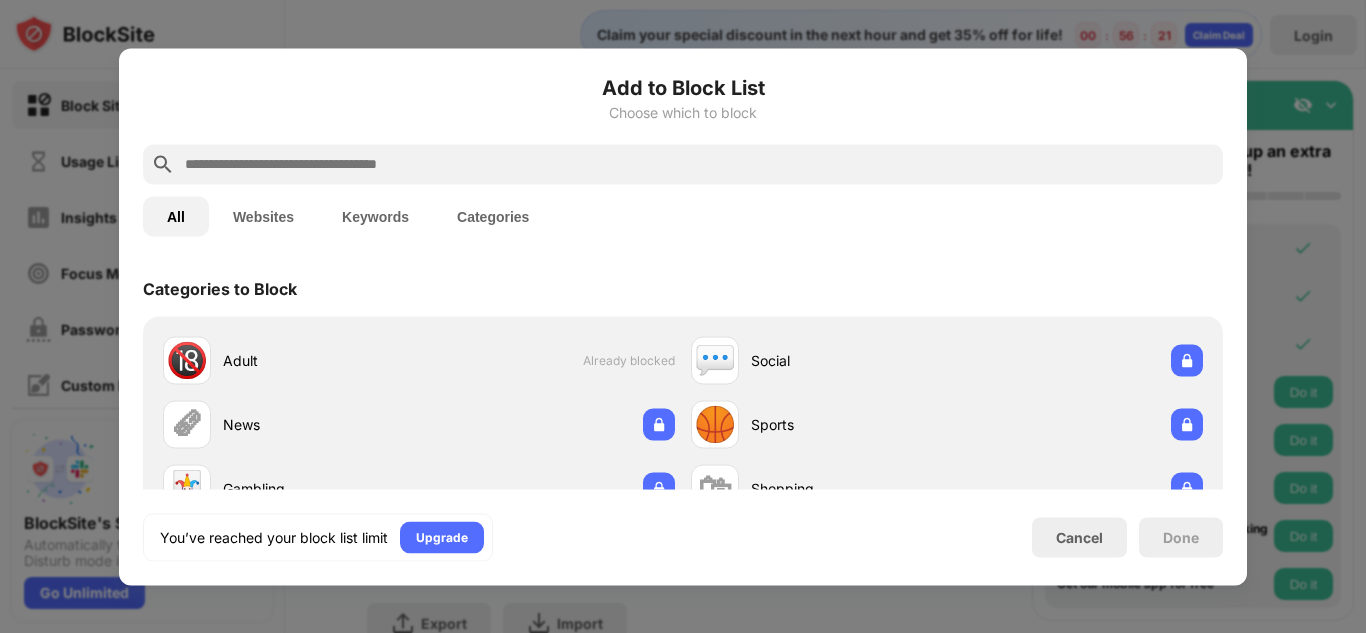 click on "Add to Block List Choose which to block" at bounding box center (683, 108) 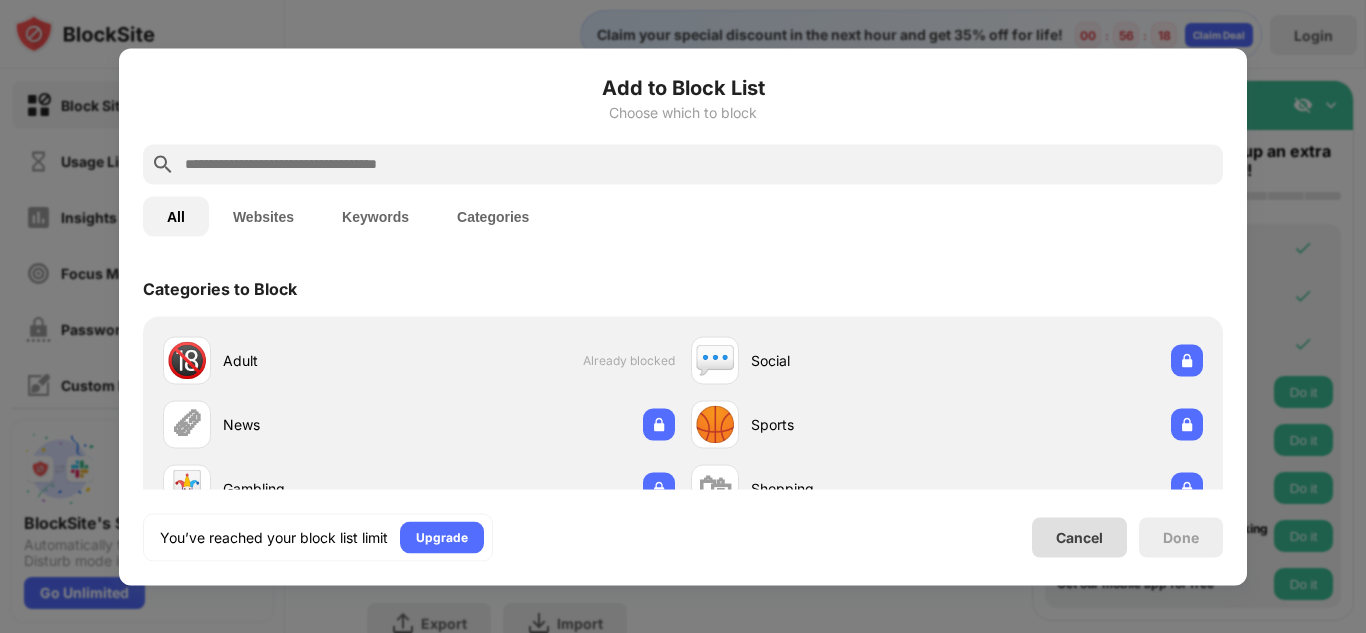 drag, startPoint x: 1070, startPoint y: 572, endPoint x: 1070, endPoint y: 547, distance: 25 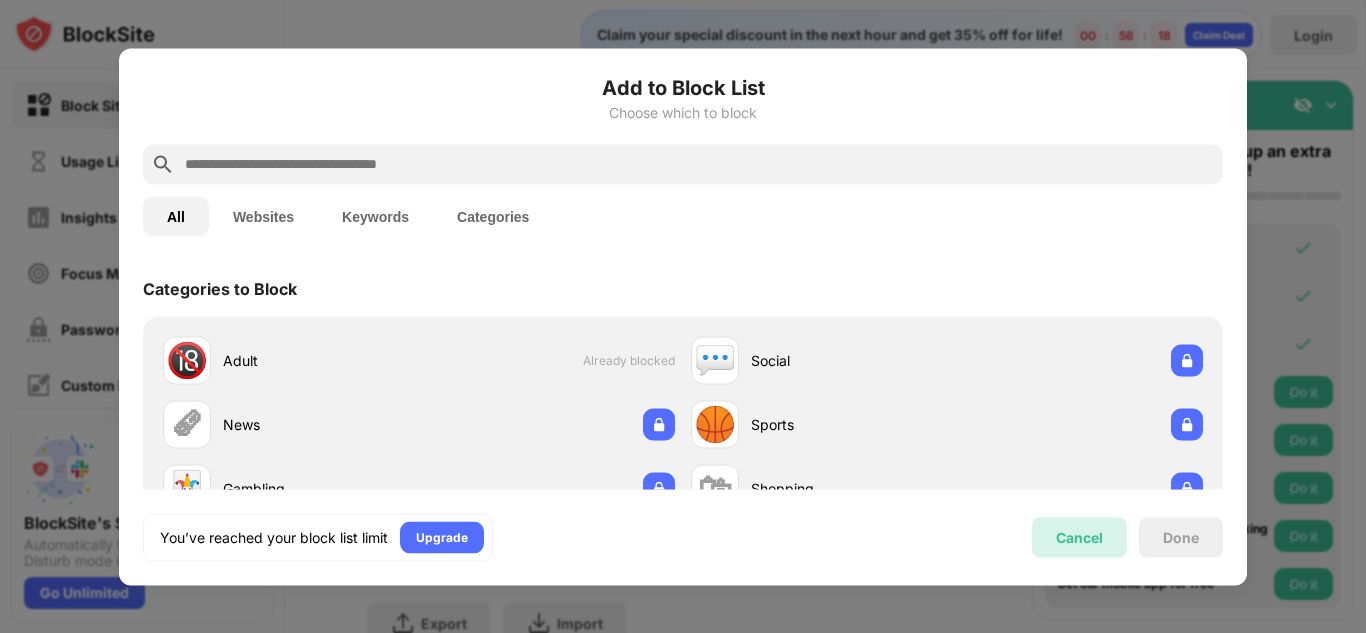 click on "Cancel" at bounding box center [1079, 537] 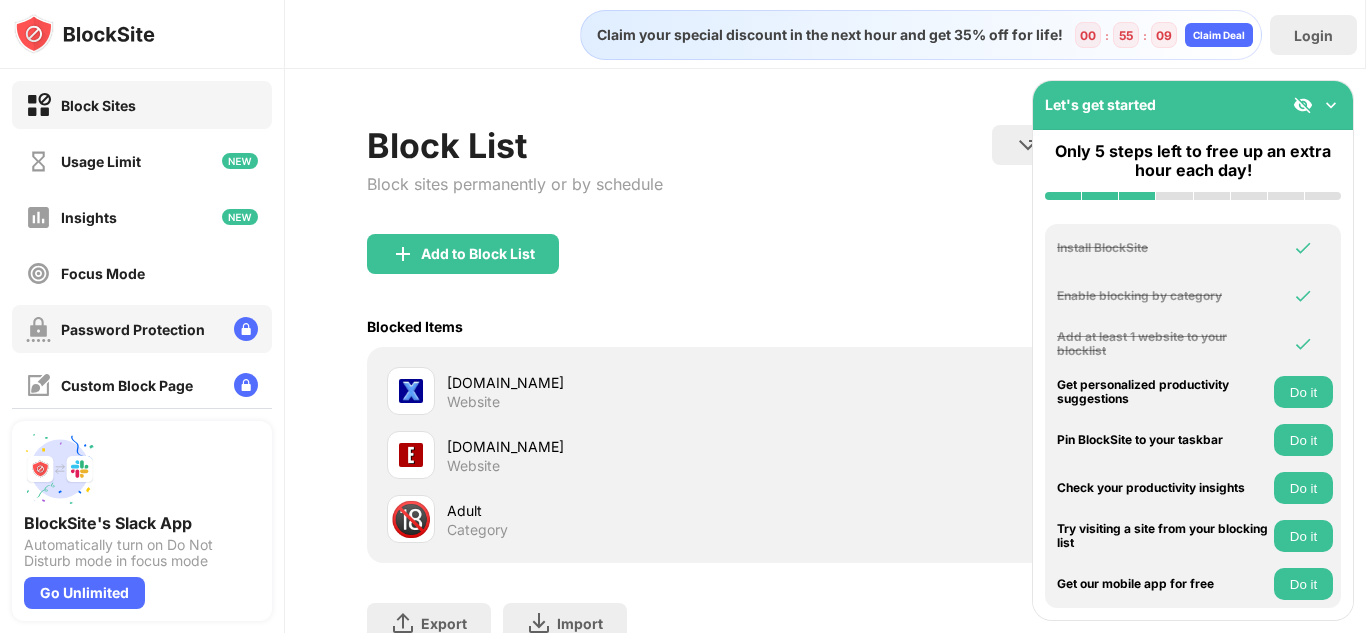 click on "Password Protection" at bounding box center [133, 329] 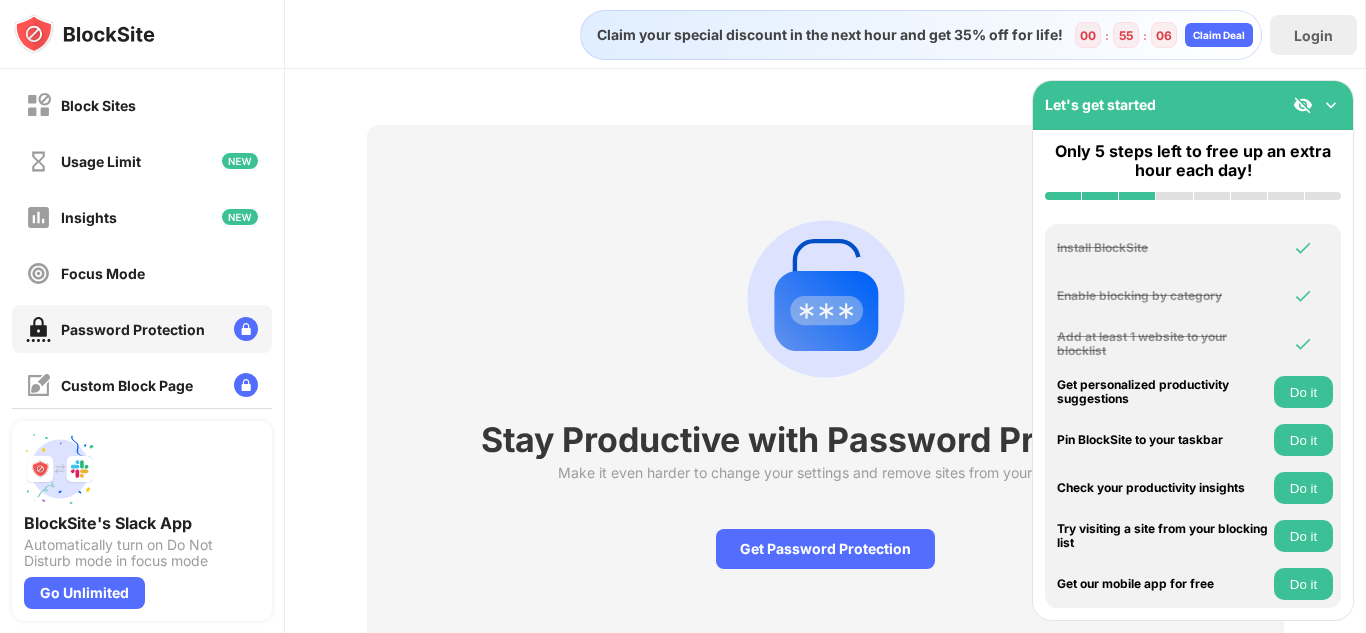 click on "Stay Productive with Password Protection Make it even harder to change your settings and remove sites from your block list Get Password Protection" at bounding box center [825, 385] 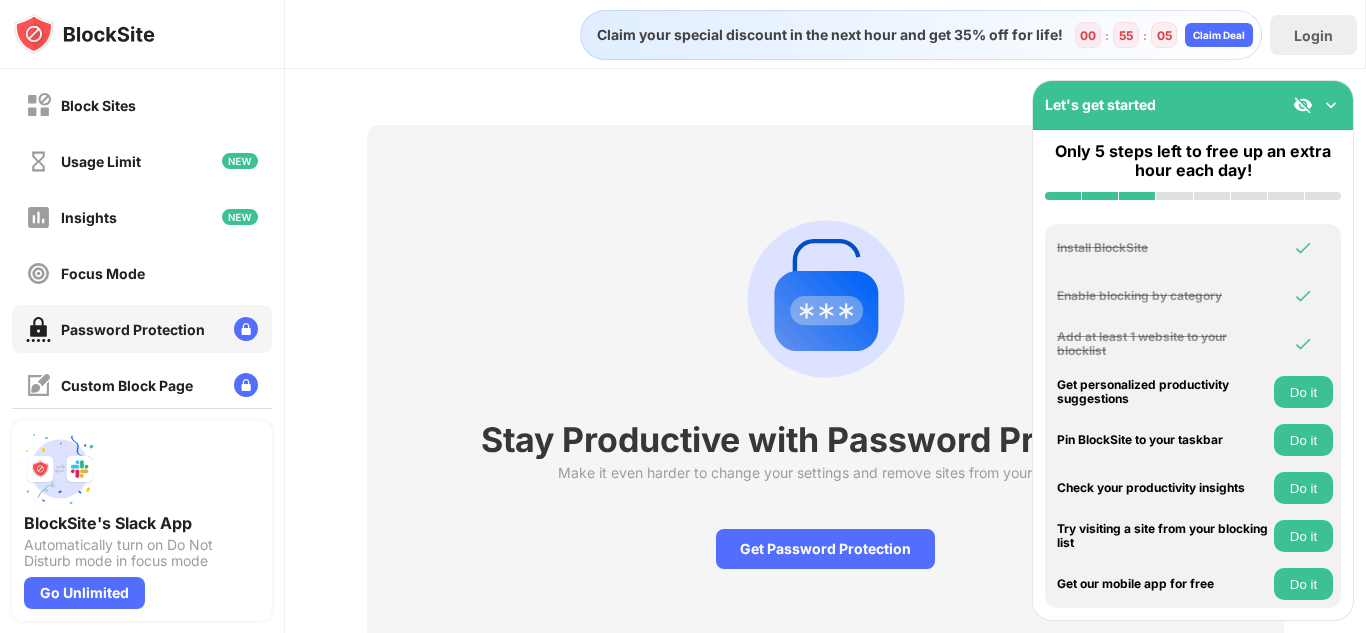 click on "Stay Productive with Password Protection Make it even harder to change your settings and remove sites from your block list Get Password Protection" at bounding box center (825, 385) 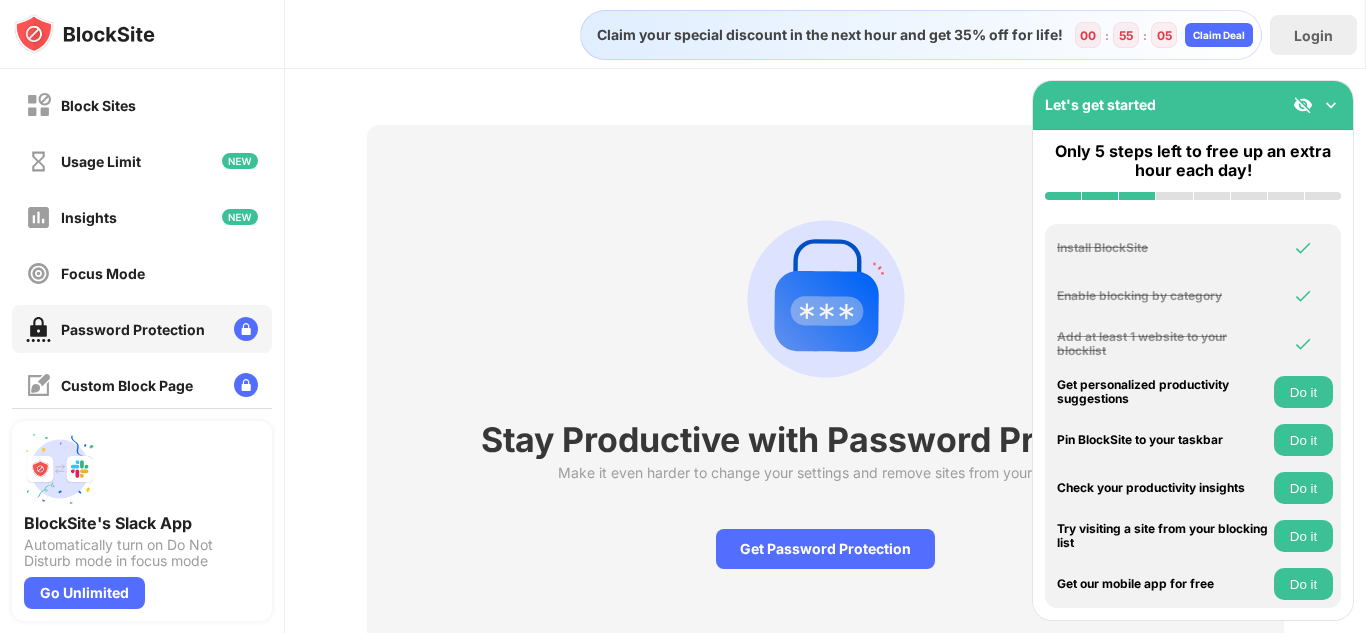drag, startPoint x: 827, startPoint y: 497, endPoint x: 1198, endPoint y: 302, distance: 419.12527 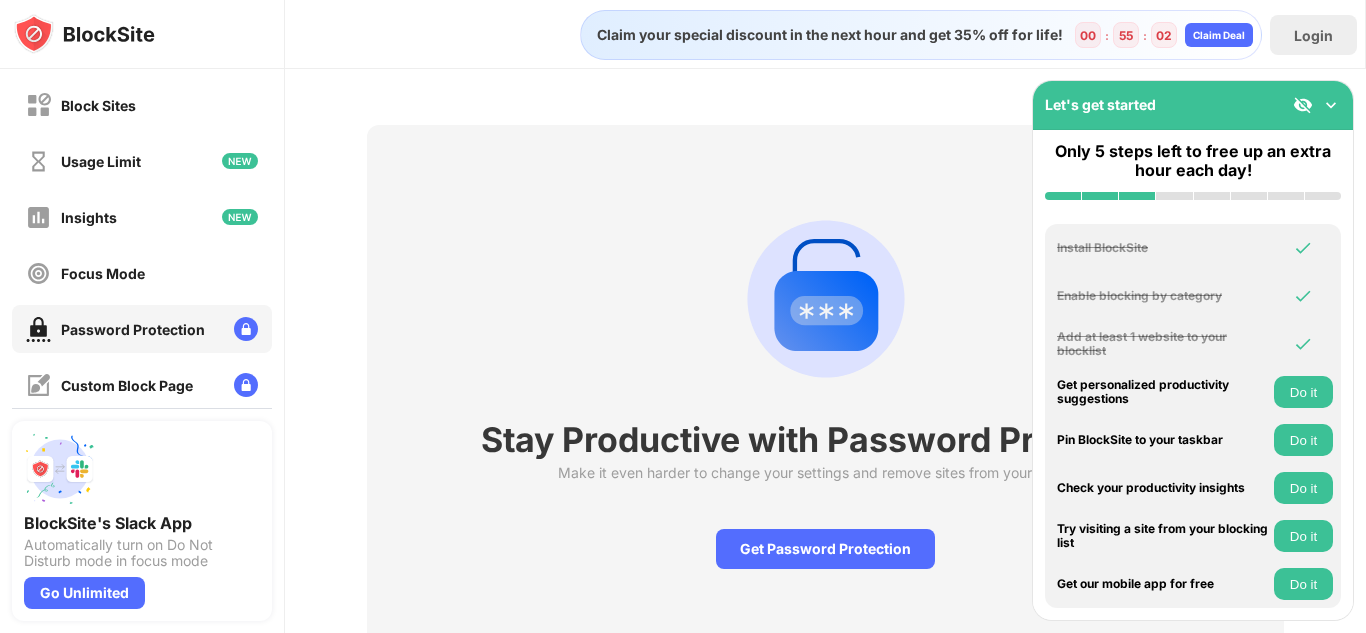 click at bounding box center (1331, 105) 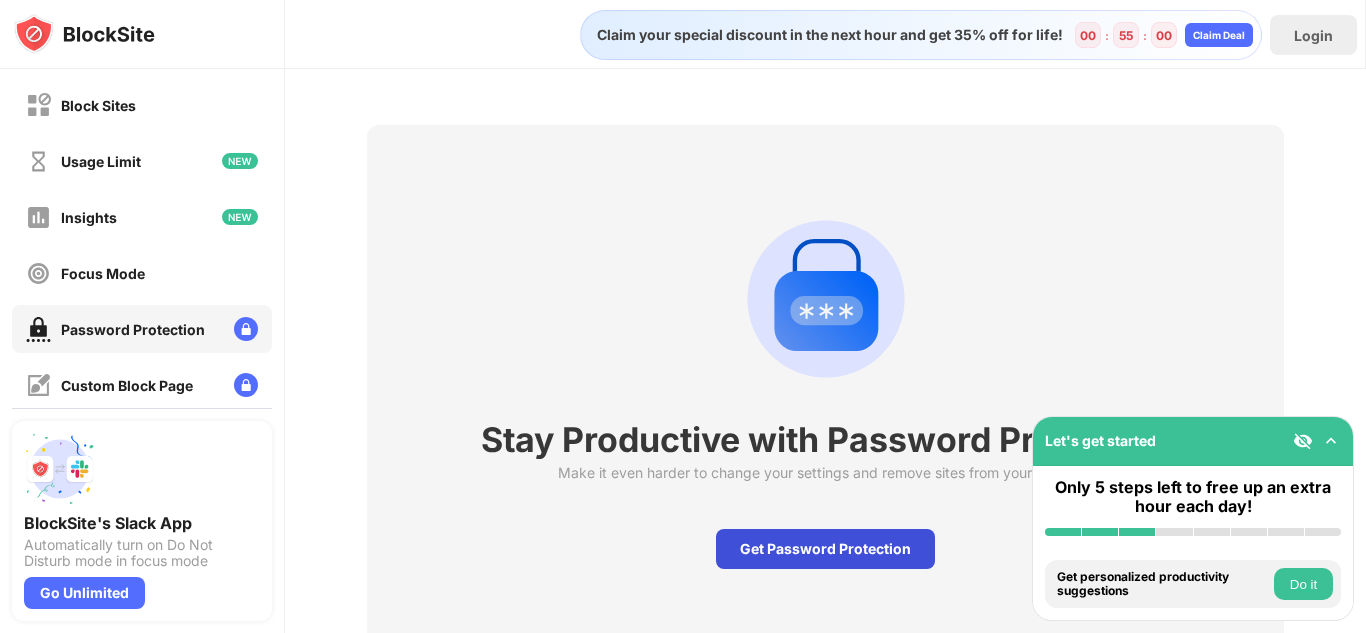 click on "Get Password Protection" at bounding box center (825, 549) 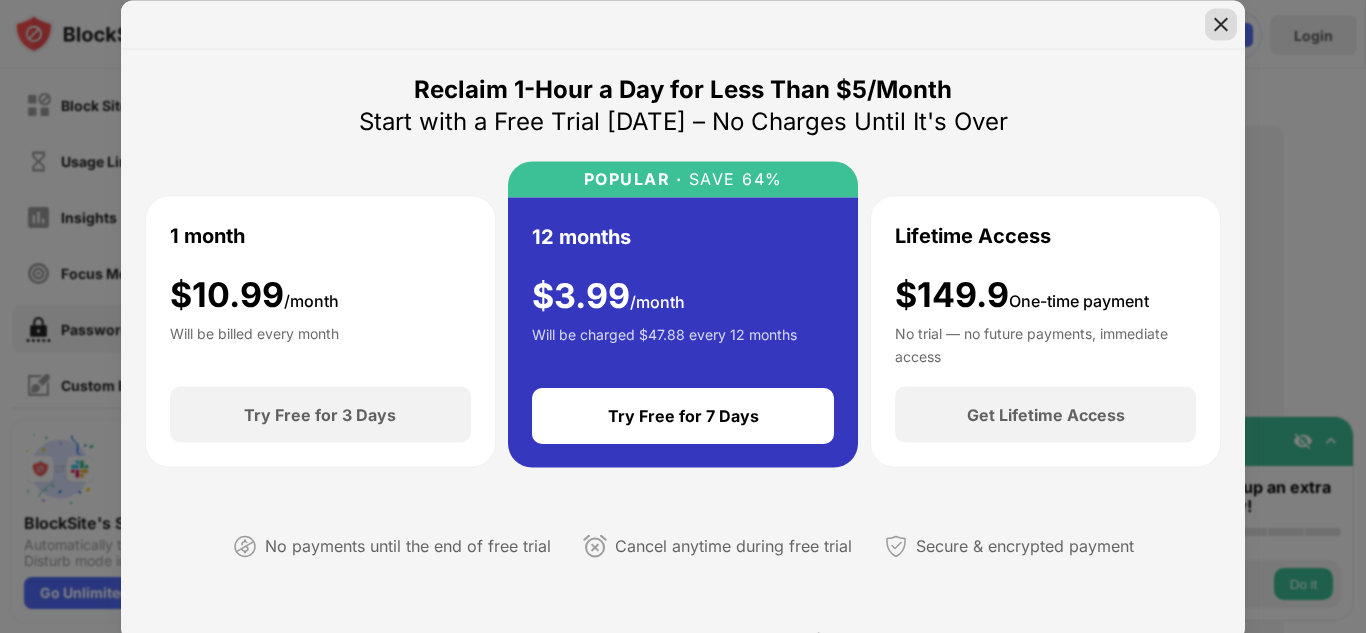 click at bounding box center (1221, 24) 